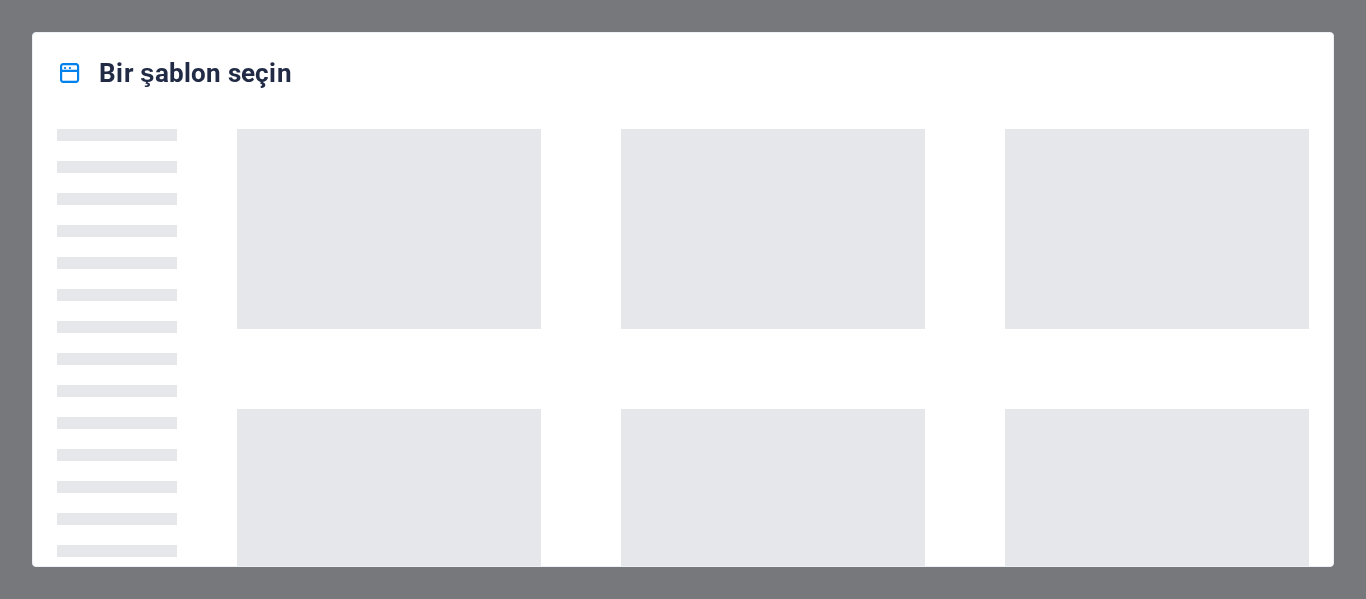scroll, scrollTop: 0, scrollLeft: 0, axis: both 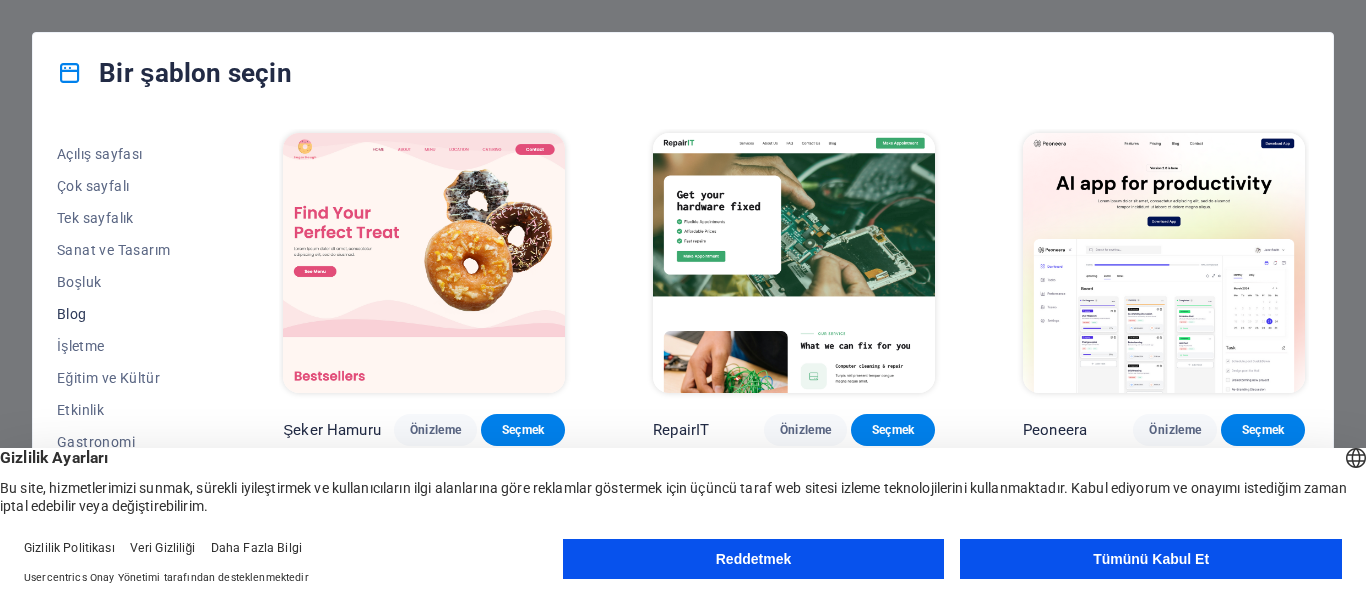 click on "Blog" at bounding box center [72, 314] 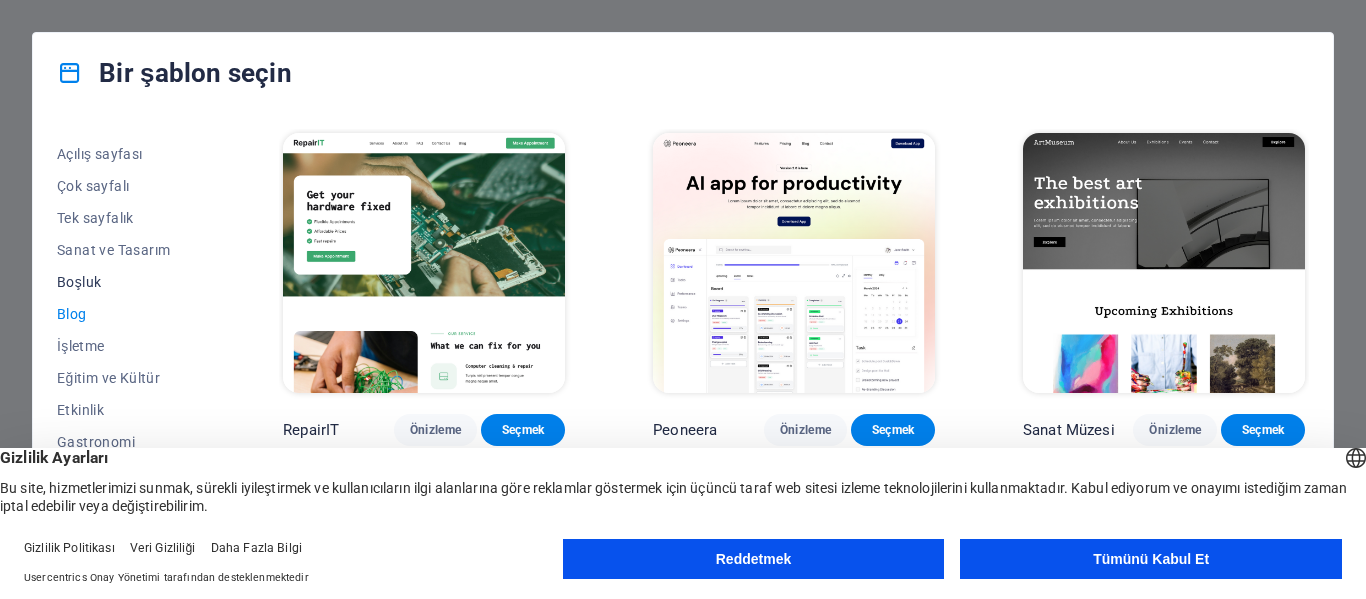 click on "Boşluk" at bounding box center (79, 282) 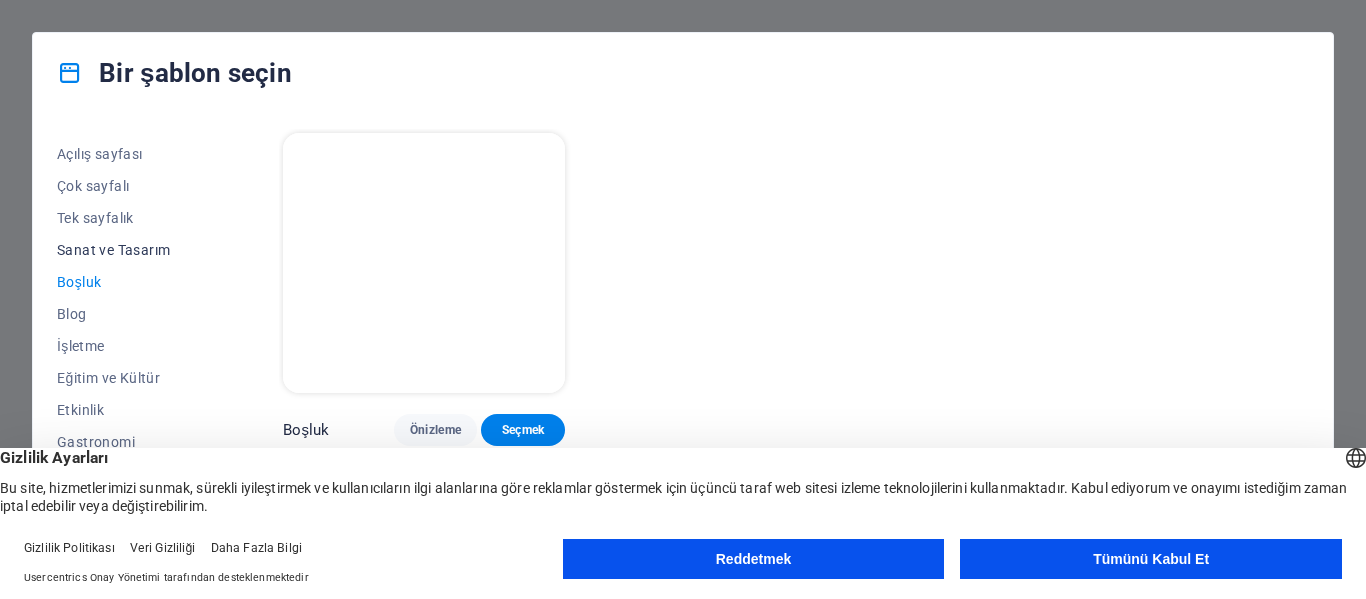 click on "Sanat ve Tasarım" at bounding box center (113, 250) 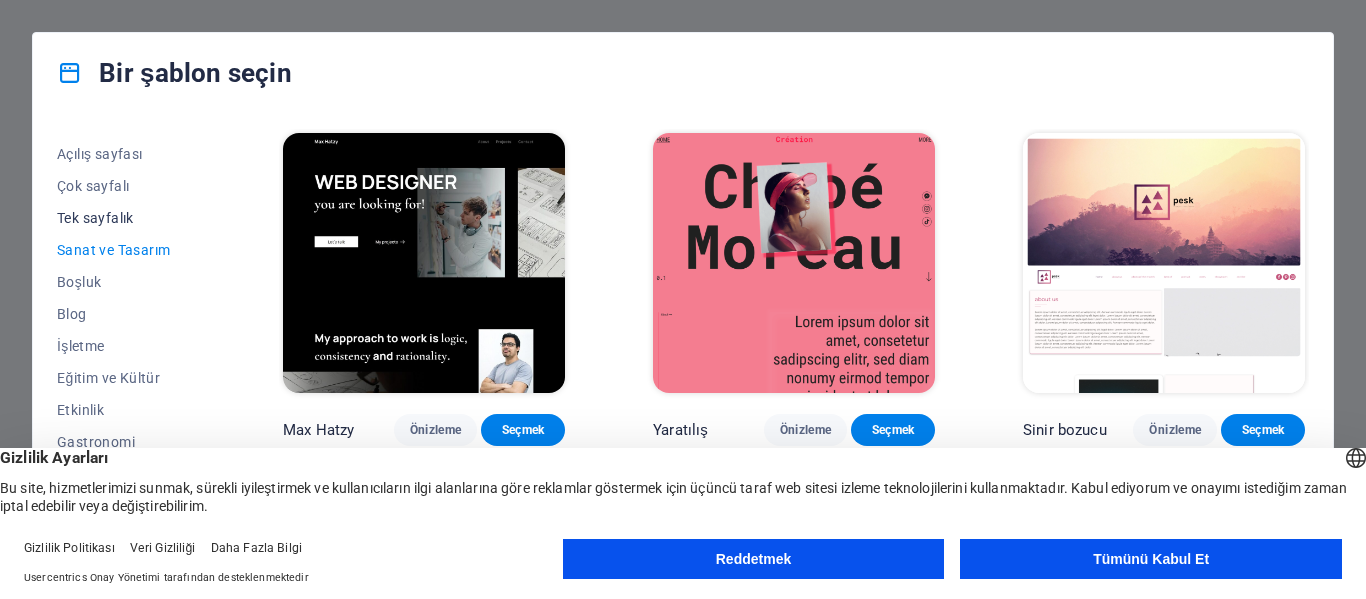 click on "Tek sayfalık" at bounding box center [95, 218] 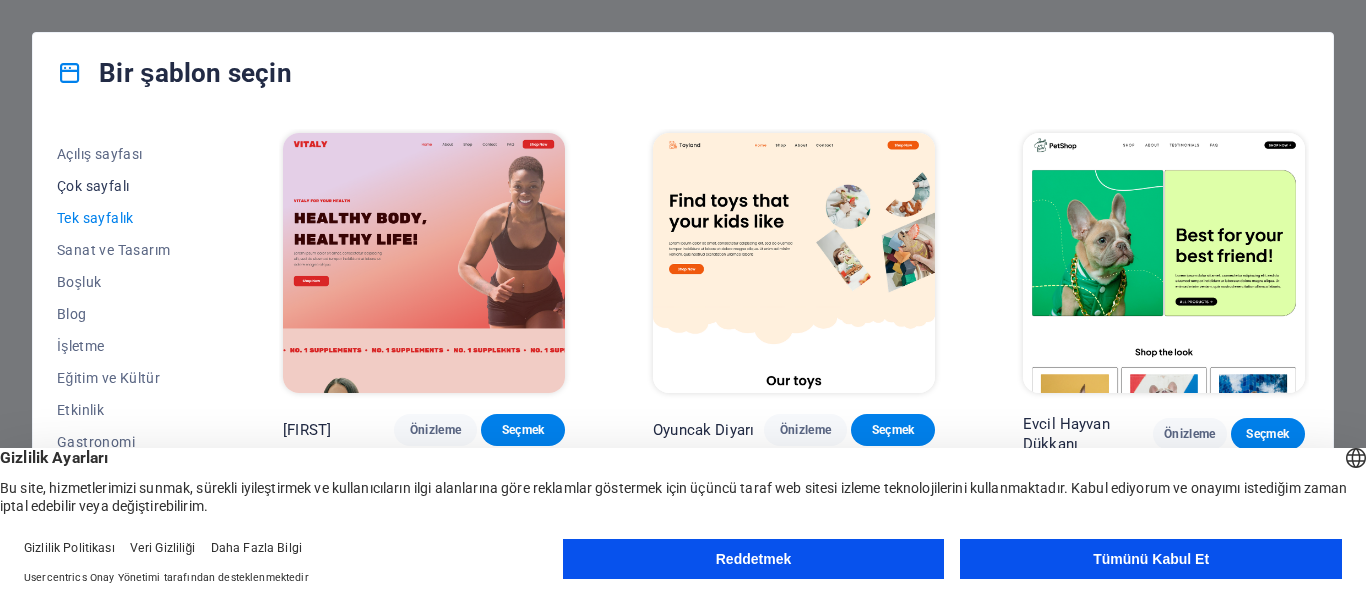 click on "Çok sayfalı" at bounding box center (93, 186) 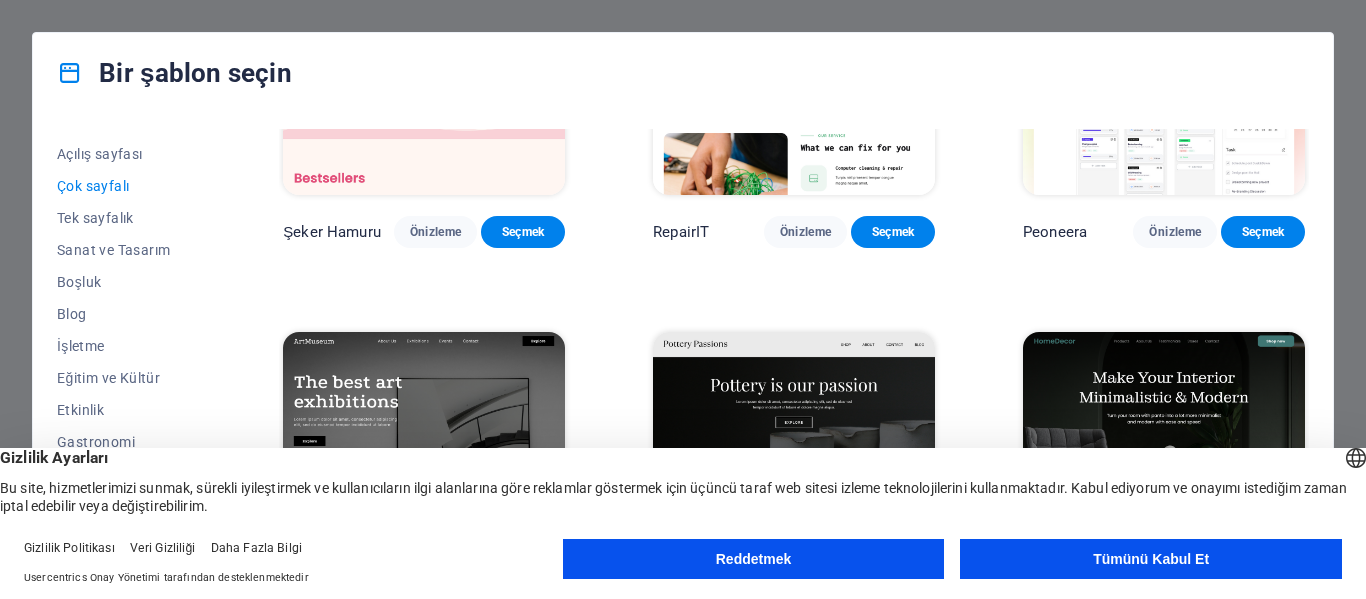 scroll, scrollTop: 200, scrollLeft: 0, axis: vertical 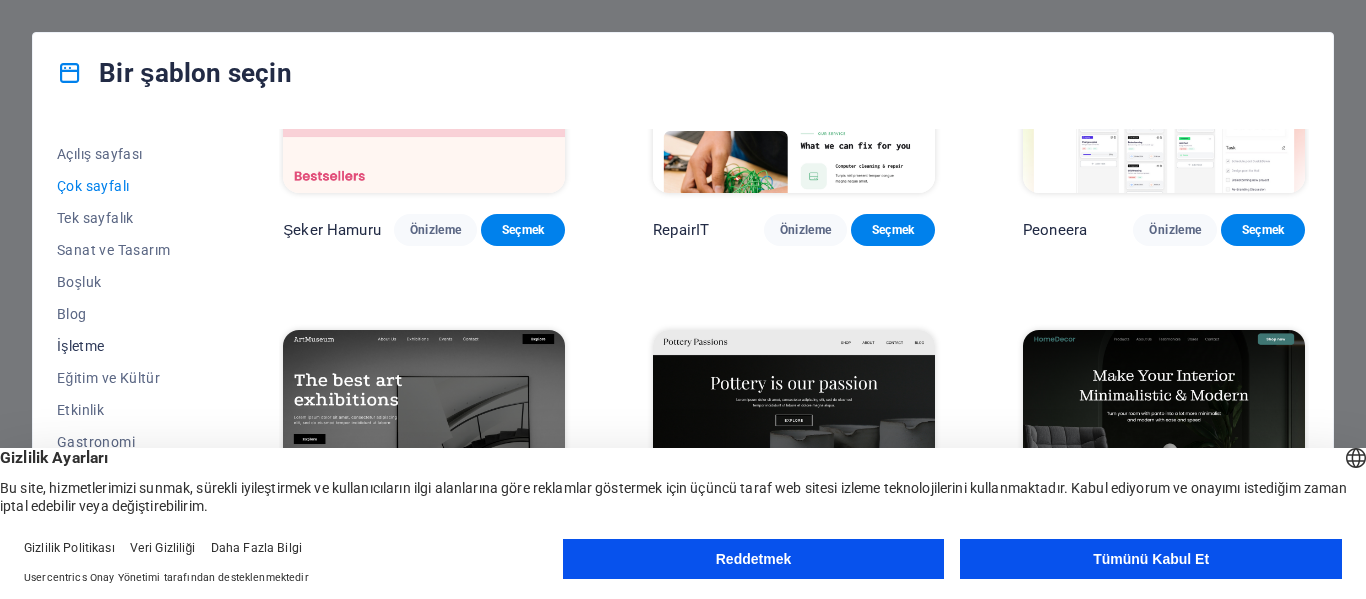 click on "İşletme" at bounding box center [81, 346] 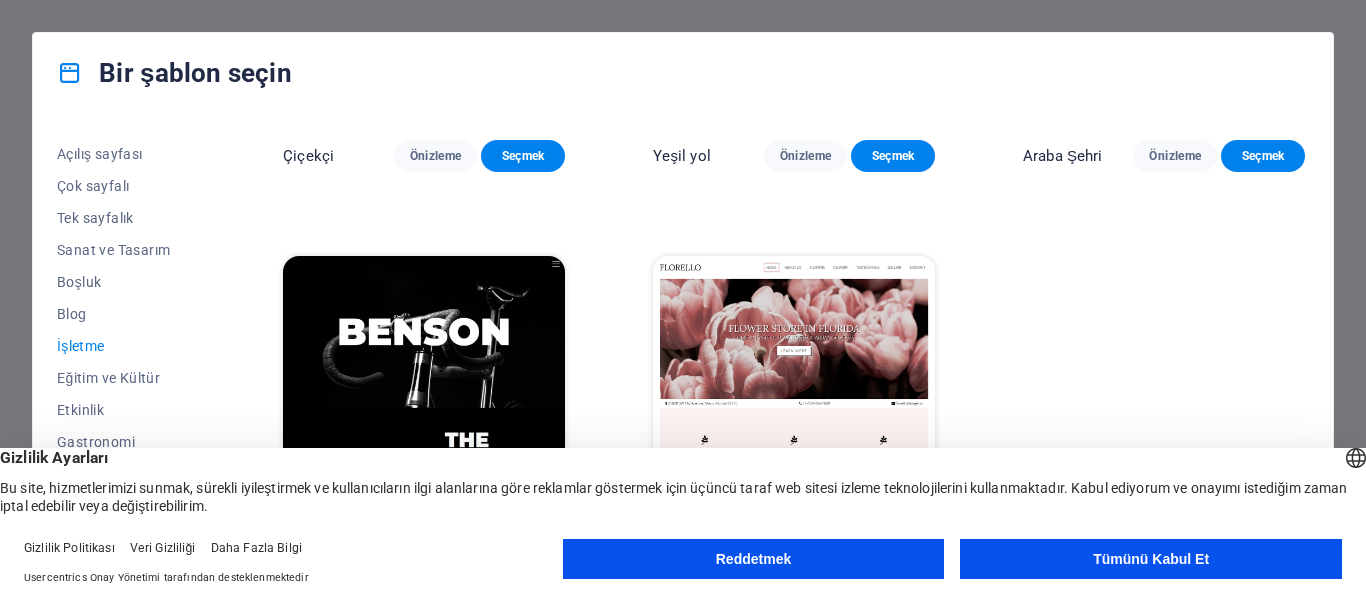 scroll, scrollTop: 698, scrollLeft: 0, axis: vertical 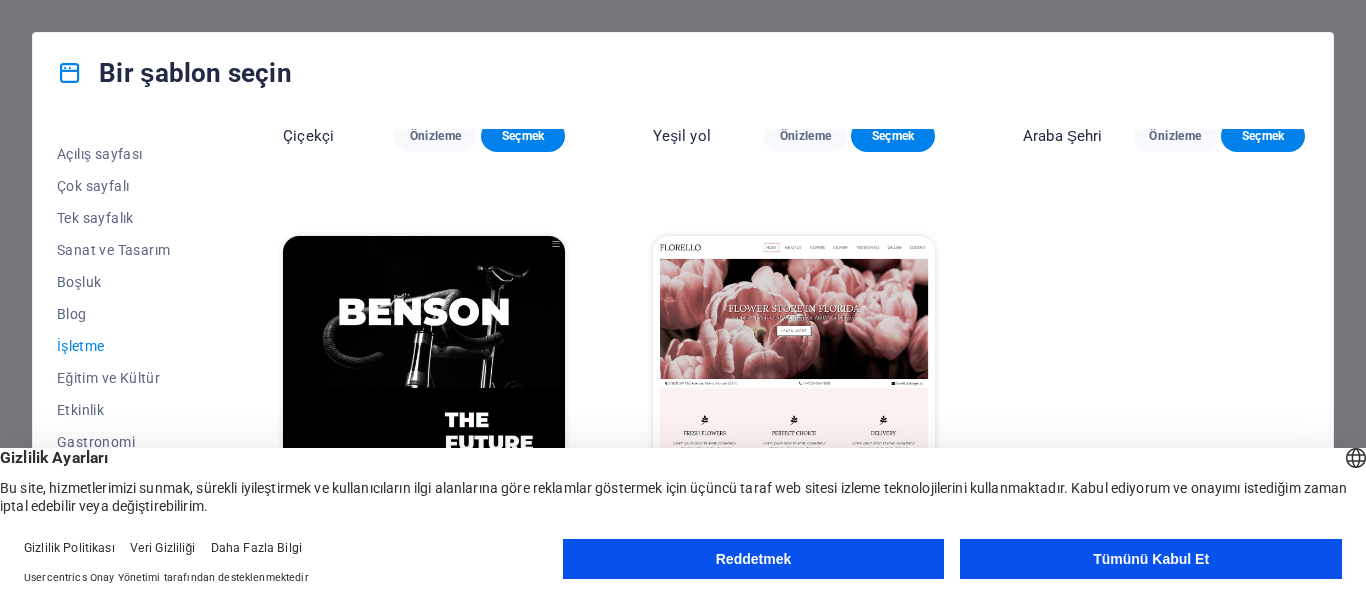 click on "Gizlilik Politikası
Veri Gizliliği
Daha Fazla Bilgi
Usercentrics Onay Yönetimi tarafından desteklenmektedir
Reddetmek
Tümünü Kabul Et" at bounding box center (683, 563) 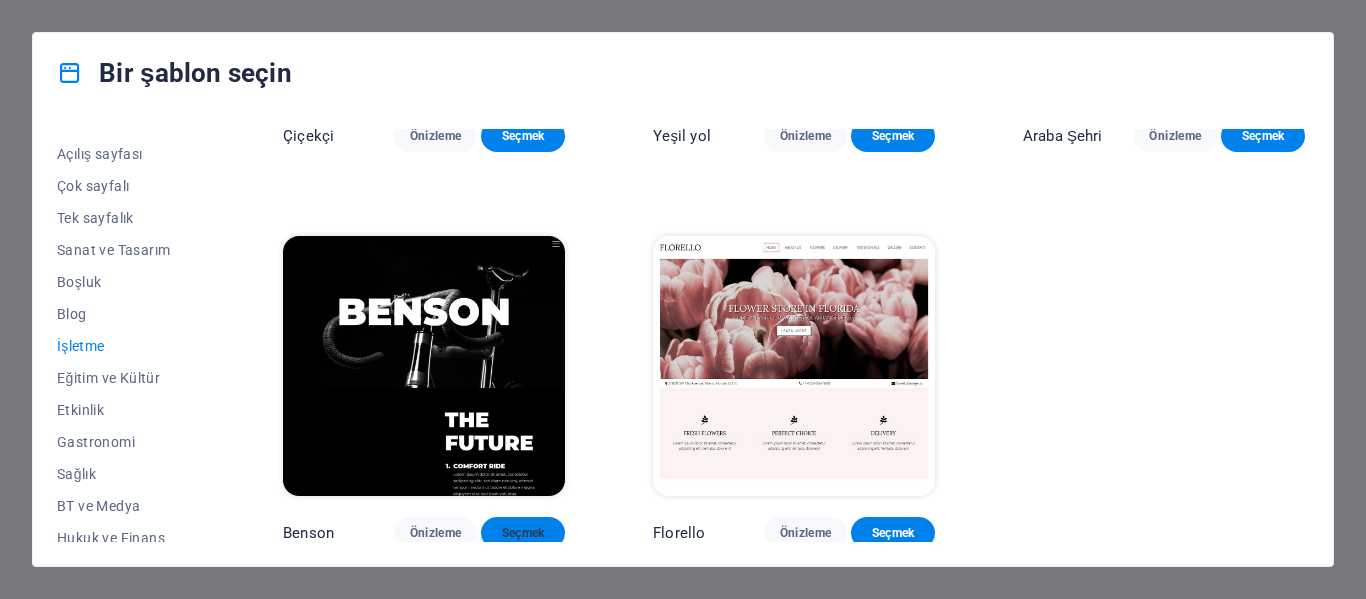 click on "Seçmek" at bounding box center (523, 533) 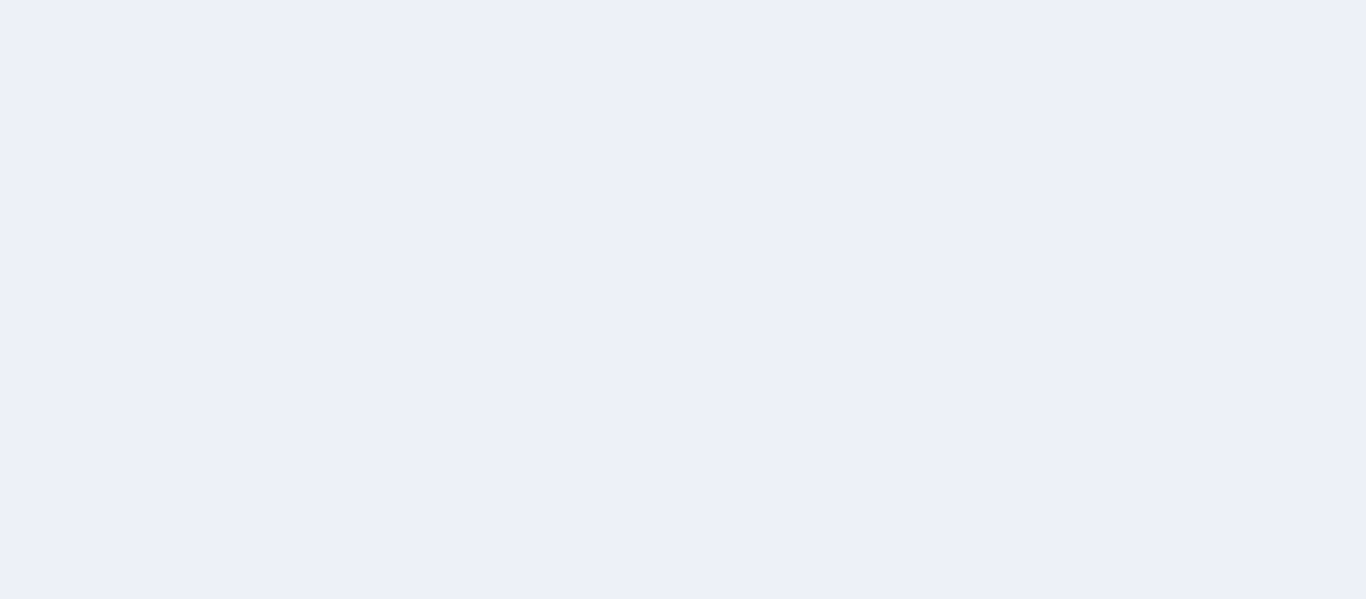 scroll, scrollTop: 0, scrollLeft: 0, axis: both 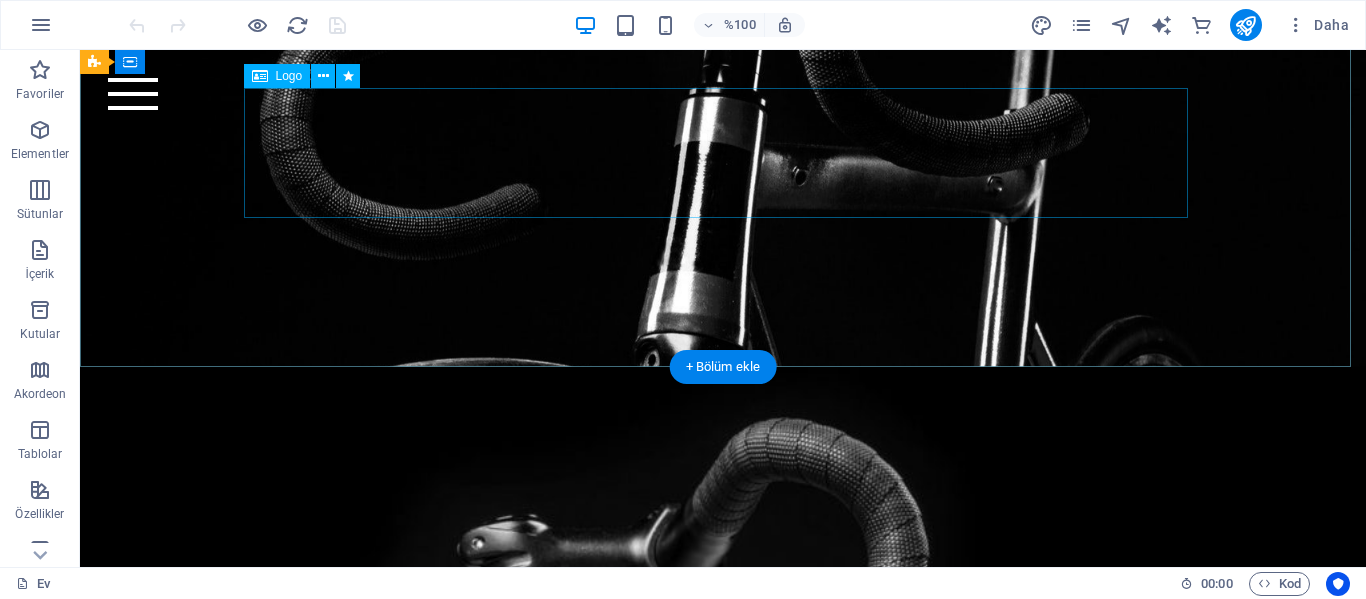 click at bounding box center (723, 100) 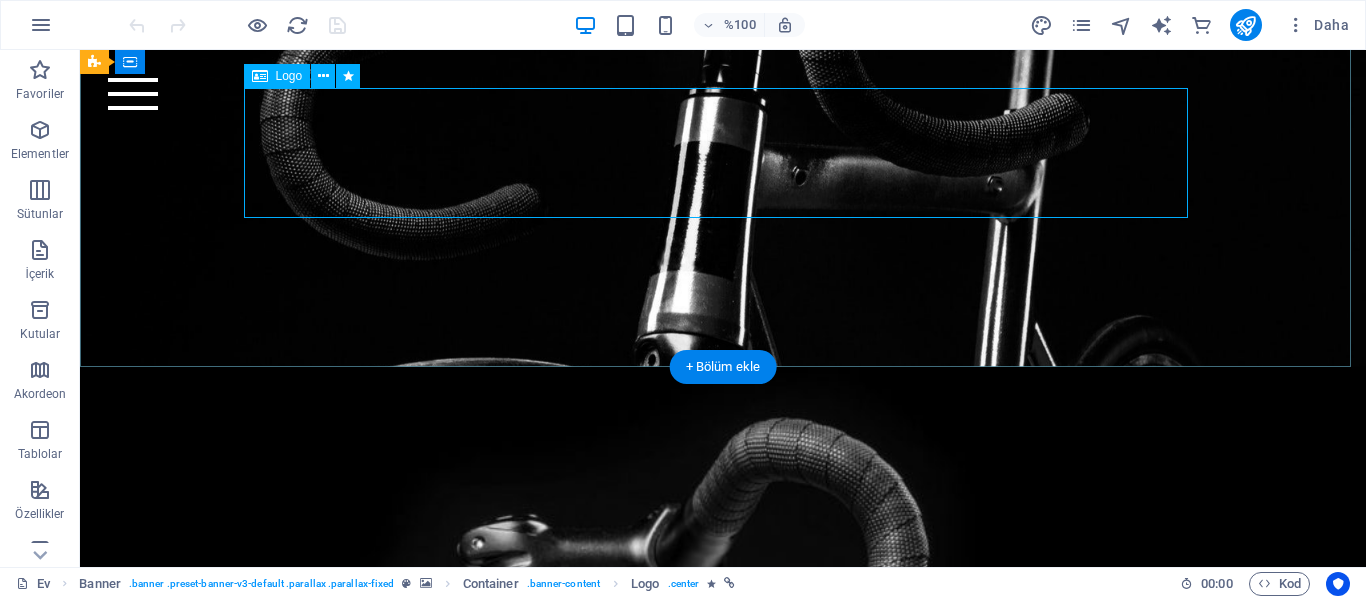 click at bounding box center [723, 100] 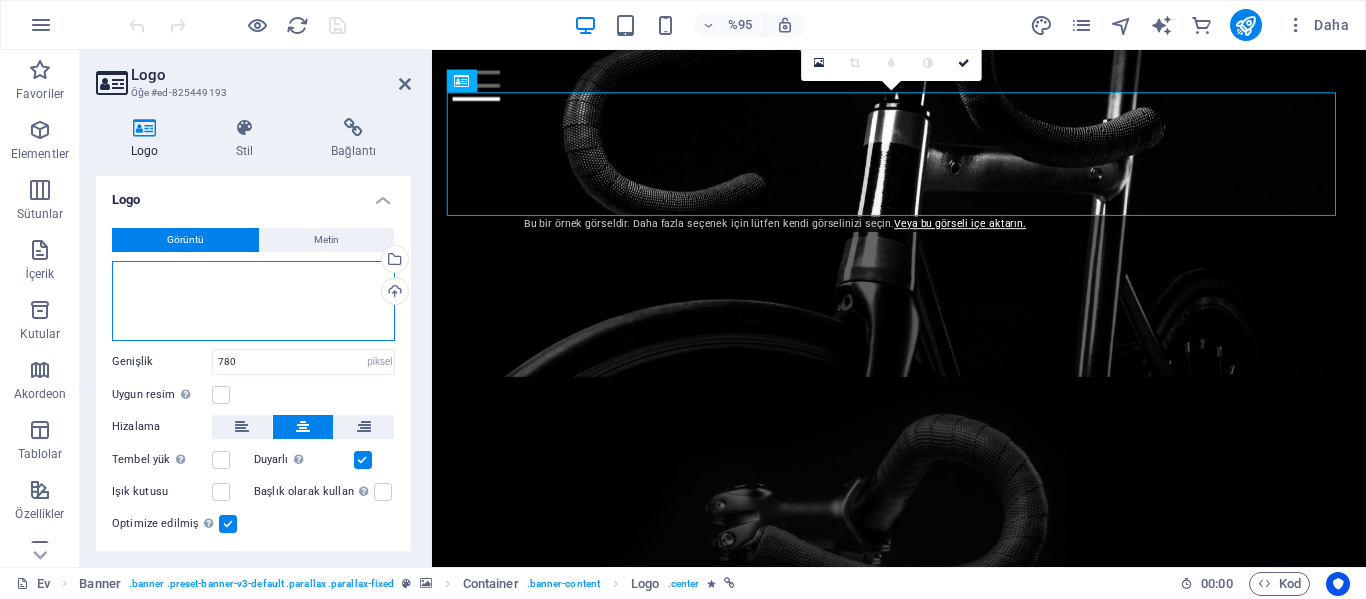 click on "Dosyaları buraya sürükleyin, dosyaları seçmek için tıklayın veya  Dosyalar'dan veya ücretsiz stok fotoğraf ve videolarımızdan dosyaları seçin" at bounding box center (253, 301) 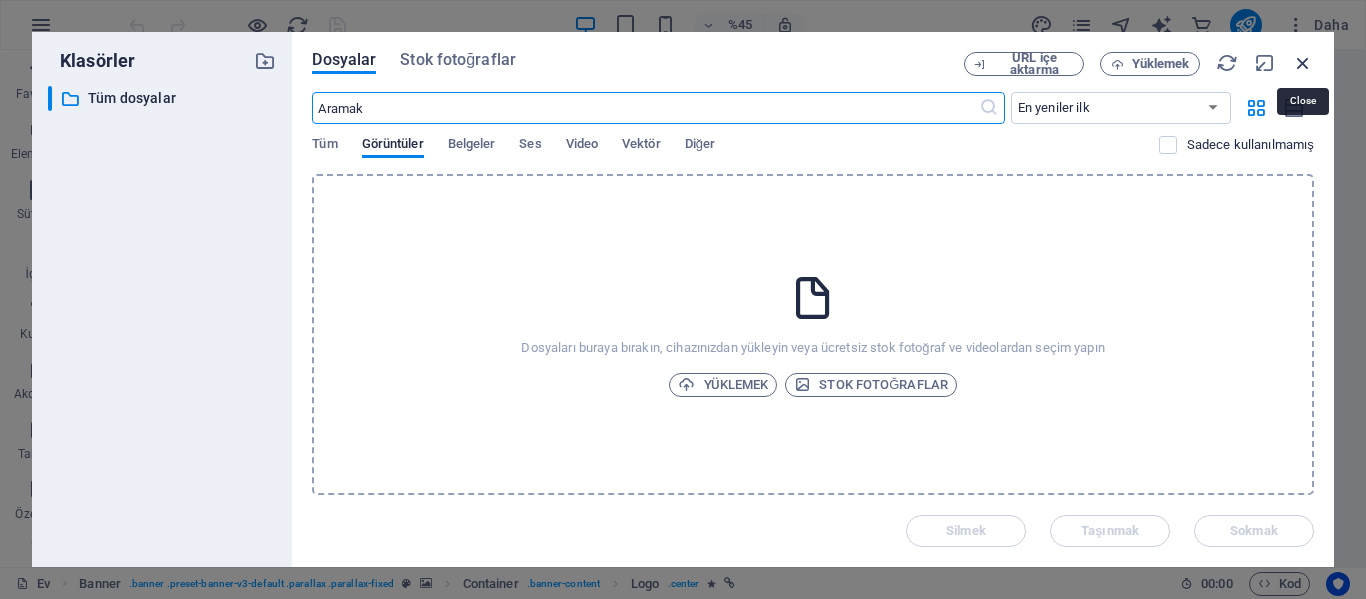 click at bounding box center (1303, 63) 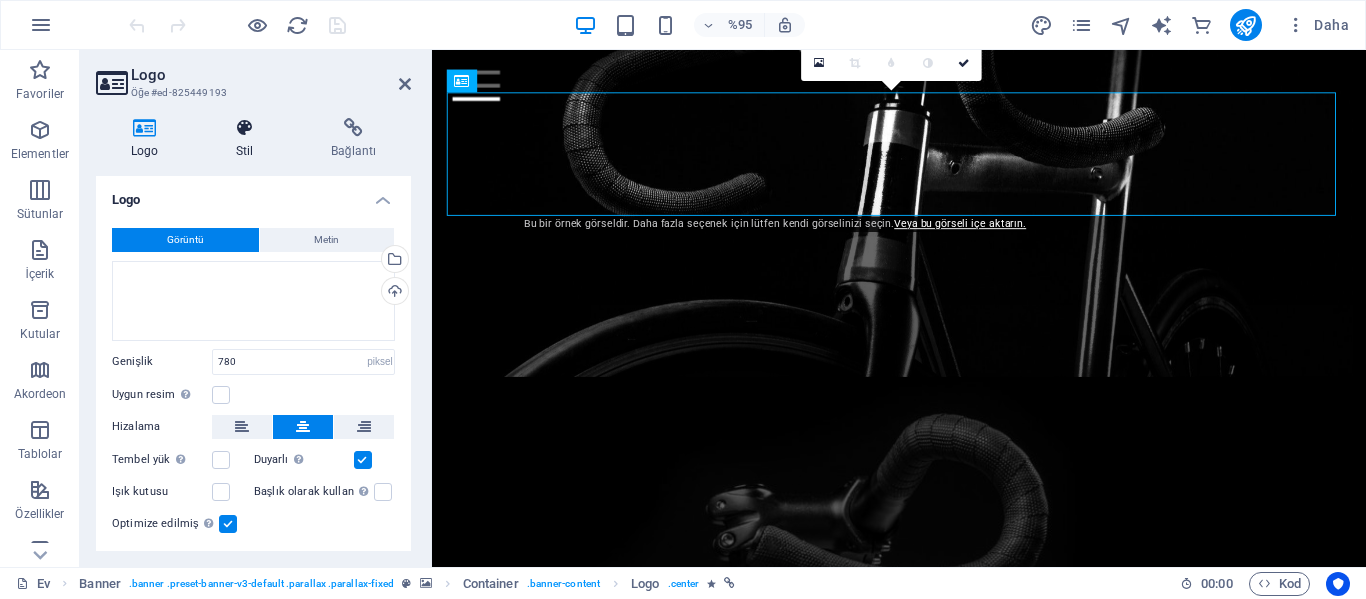 click on "Stil" at bounding box center [245, 151] 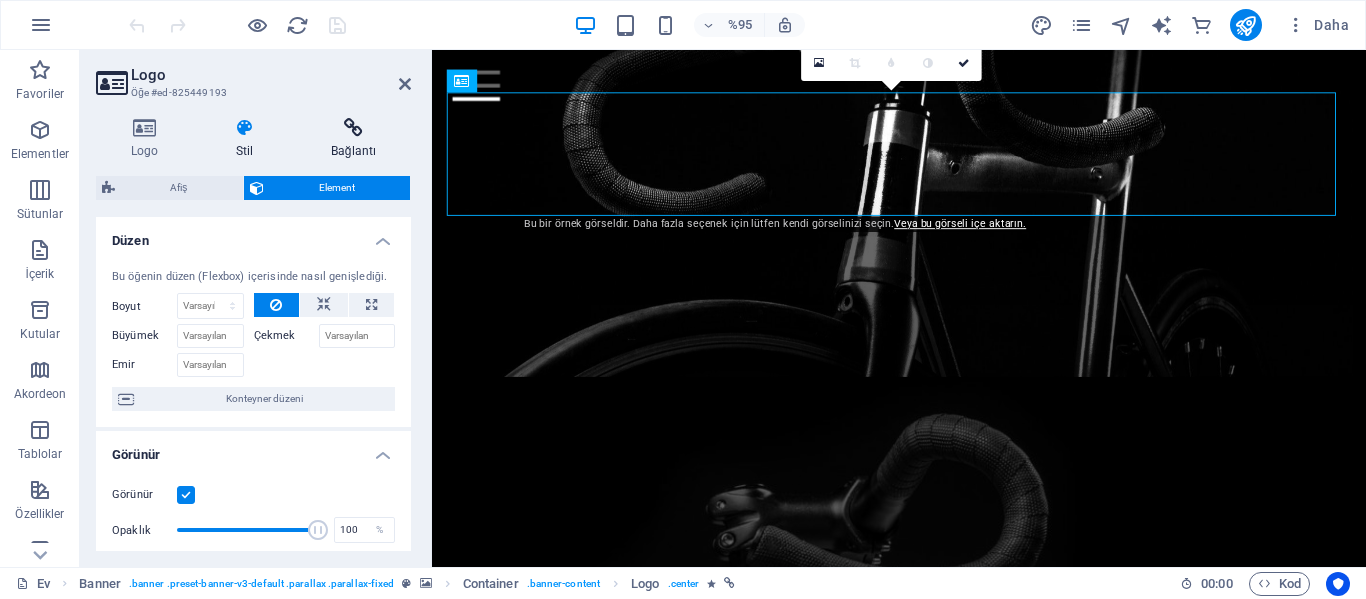 click at bounding box center [353, 128] 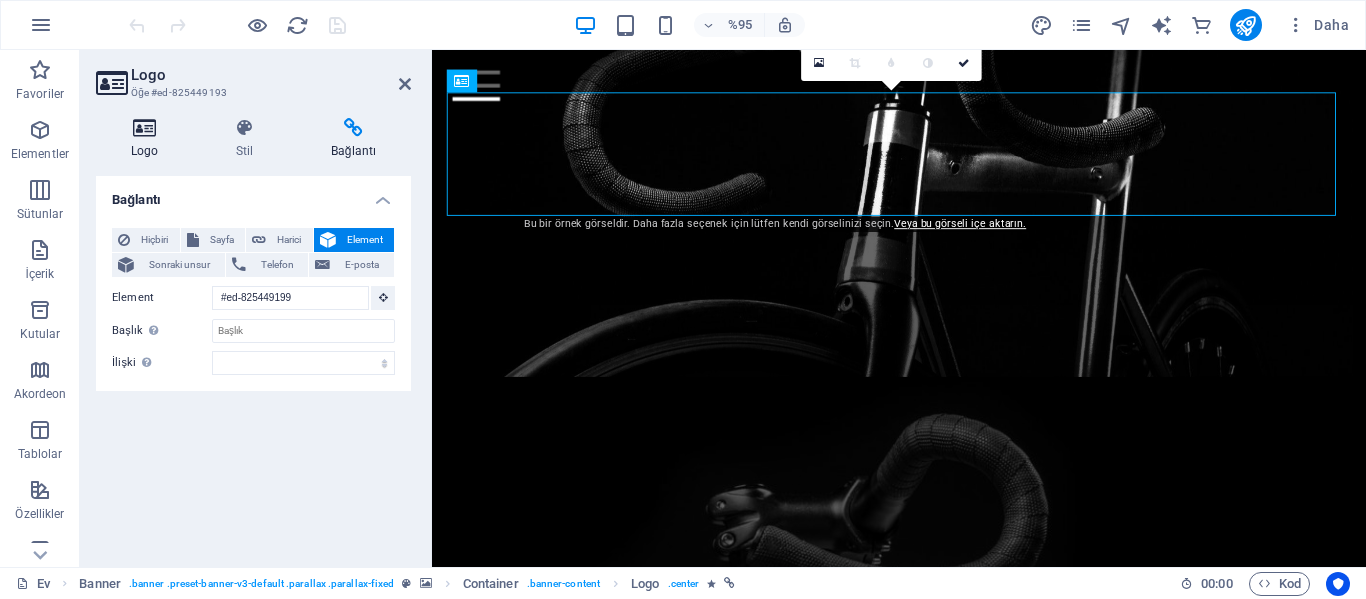 click at bounding box center [144, 128] 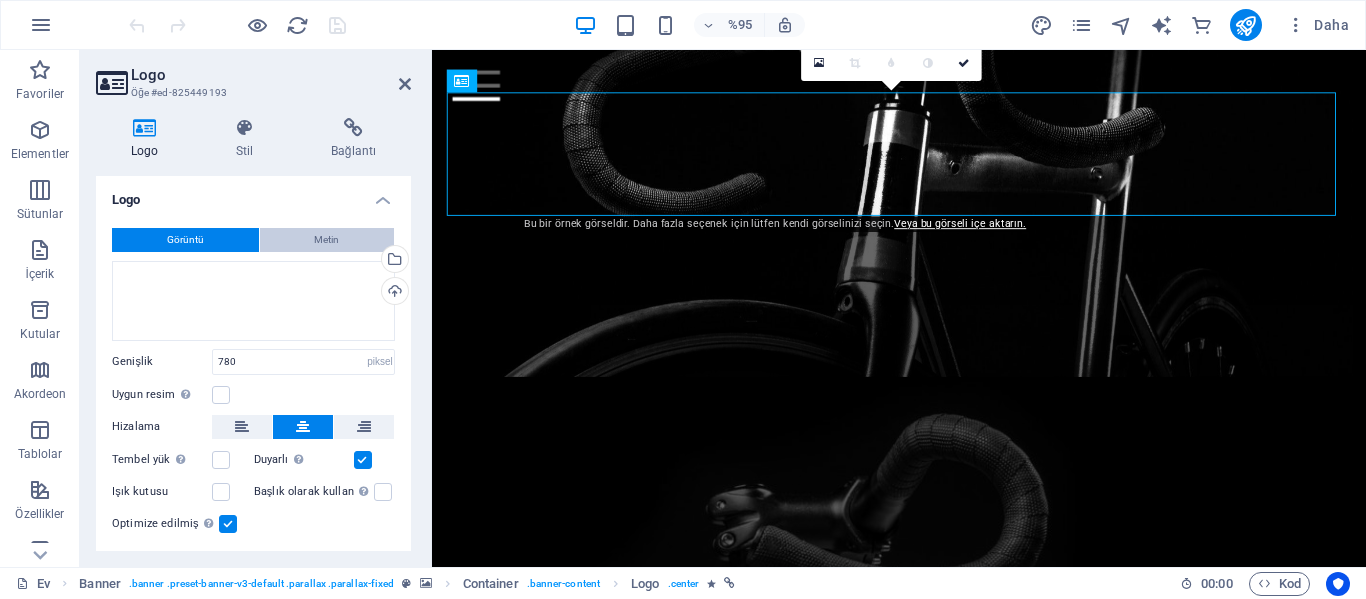 click on "Metin" at bounding box center (326, 239) 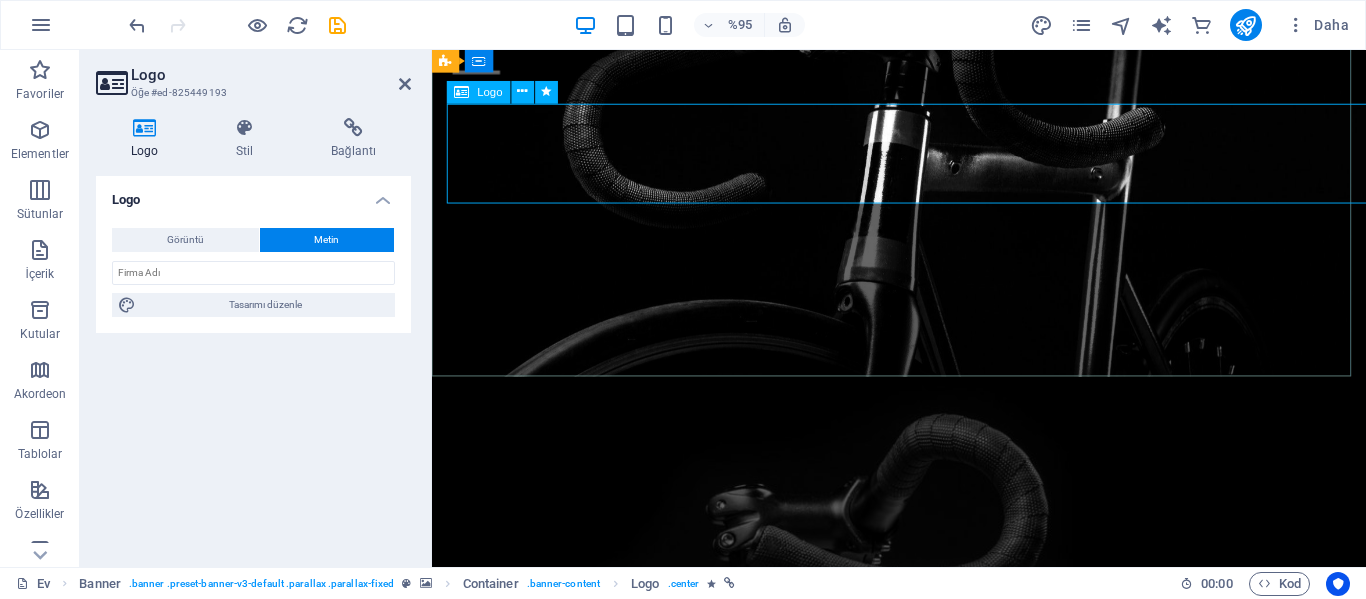 click on "[DOMAIN].com.tr" at bounding box center (924, 74) 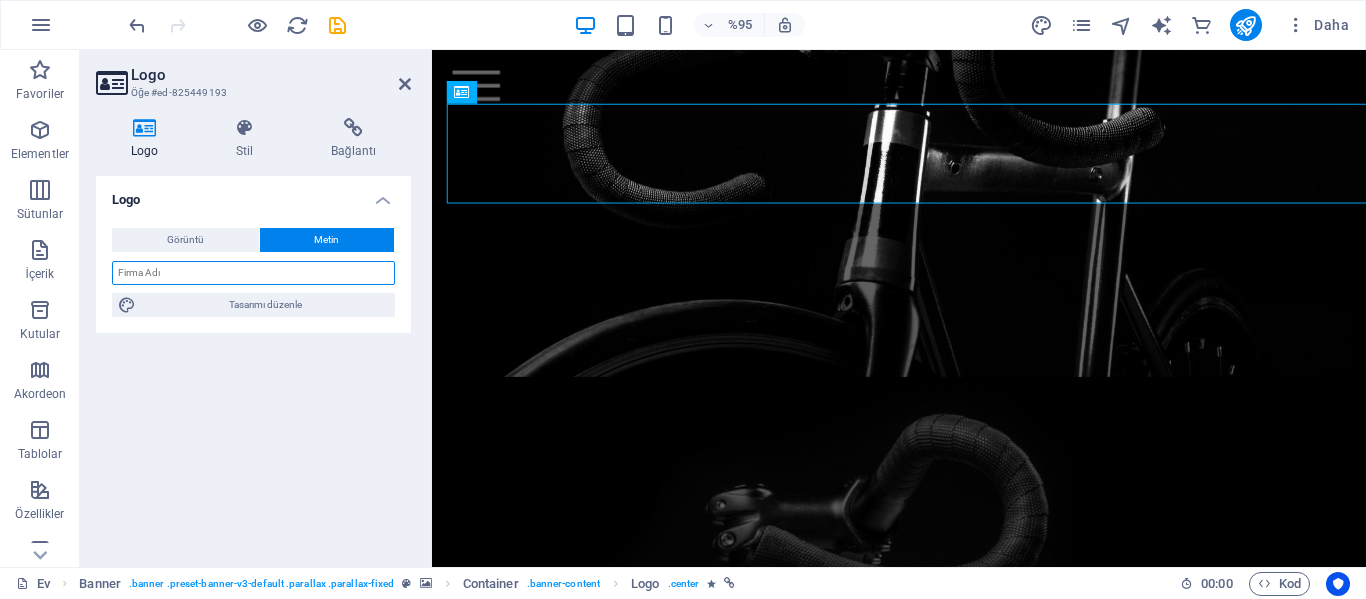 click at bounding box center (253, 273) 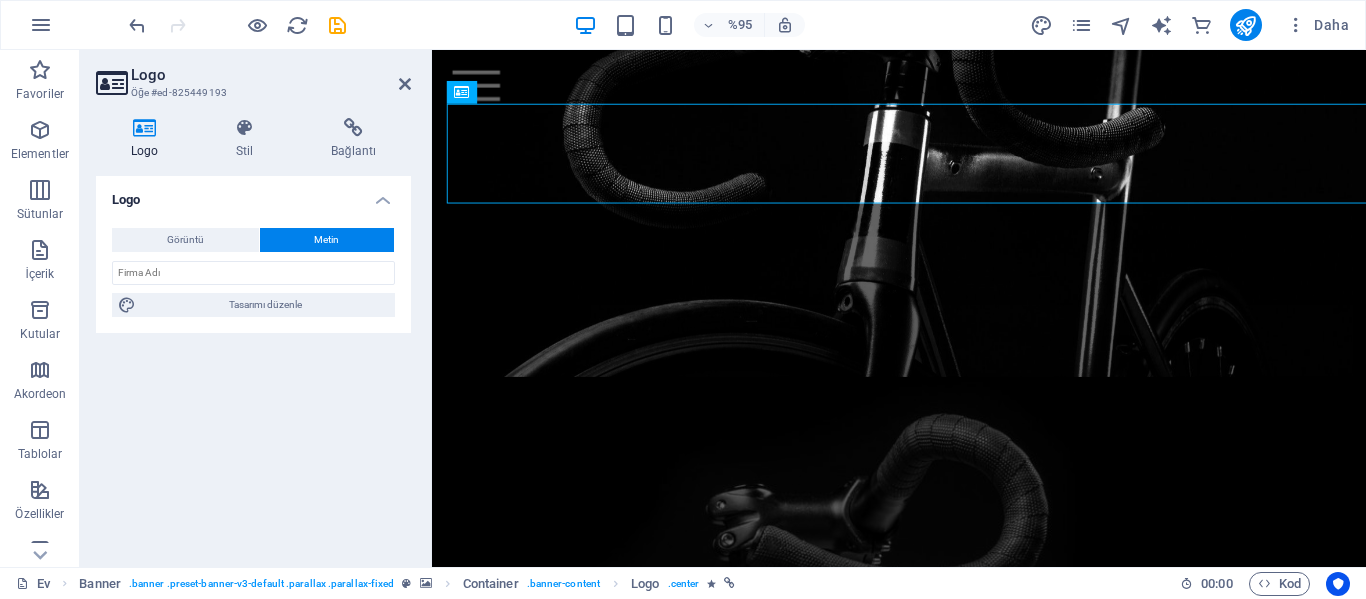 click on "Logo Stil Bağlantı Logo Görüntü Metin Dosyaları buraya sürükleyin, dosyaları seçmek için tıklayın veya  Dosyalar'dan veya ücretsiz stok fotoğraf ve videolarımızdan dosyaları seçin Dosya yöneticisinden dosyaları seçin, stok fotoğrafları seçin veya dosyayı/dosyaları yükleyin Yüklemek Genişlik 780 Varsayılan otomatik piksel rem % onlar vh vw Uygun resim Görüntüyü otomatik olarak sabit bir genişliğe ve yüksekliğe uydur Yükseklik Varsayılan otomatik piksel Hizalama Tembel yük Sayfa yüklendikten sonra görsellerin yüklenmesi sayfa hızını artırır. Duyarlı Retina görüntüsünü ve akıllı telefon için optimize edilmiş boyutları otomatik olarak yükleyin. Işık kutusu Başlık olarak kullan Resim, H1 başlık etiketiyle sarılacaktır. Alternatif metne H1 başlığının ağırlığını vermek için kullanışlıdır, örneğin logo için. Emin değilseniz, işareti kaldırın. Optimize edilmiş Sayfa hızını artırmak için resimler sıkıştırılmıştır." at bounding box center (253, 334) 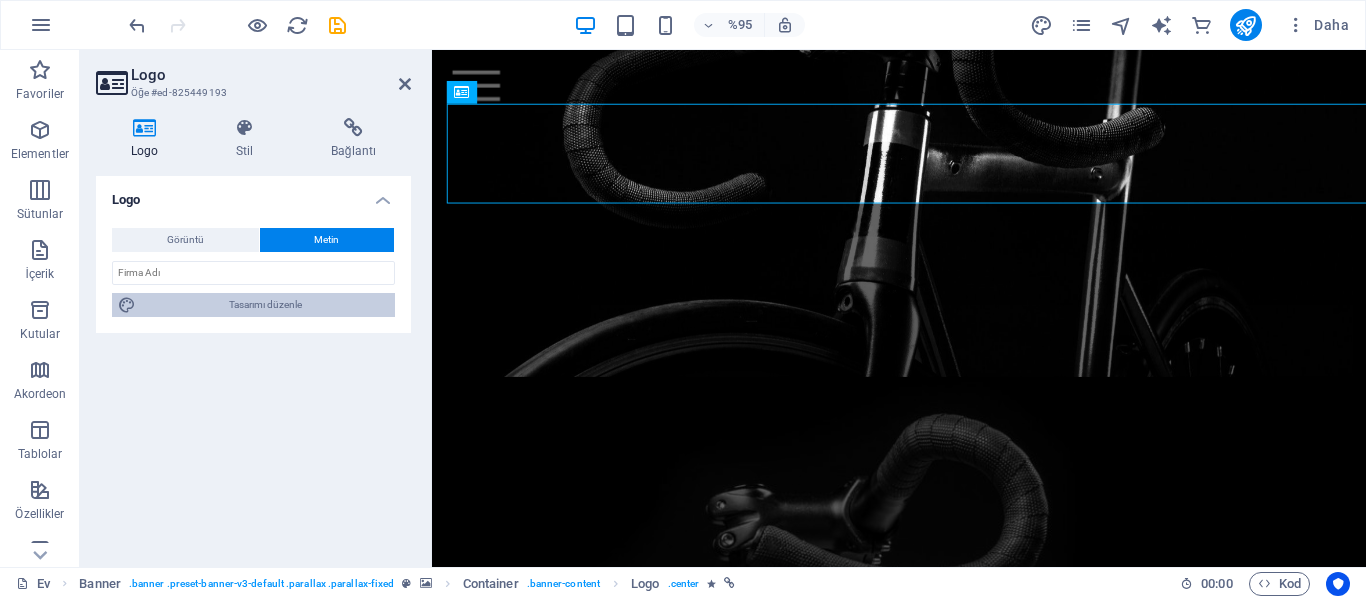 click on "Tasarımı düzenle" at bounding box center (265, 304) 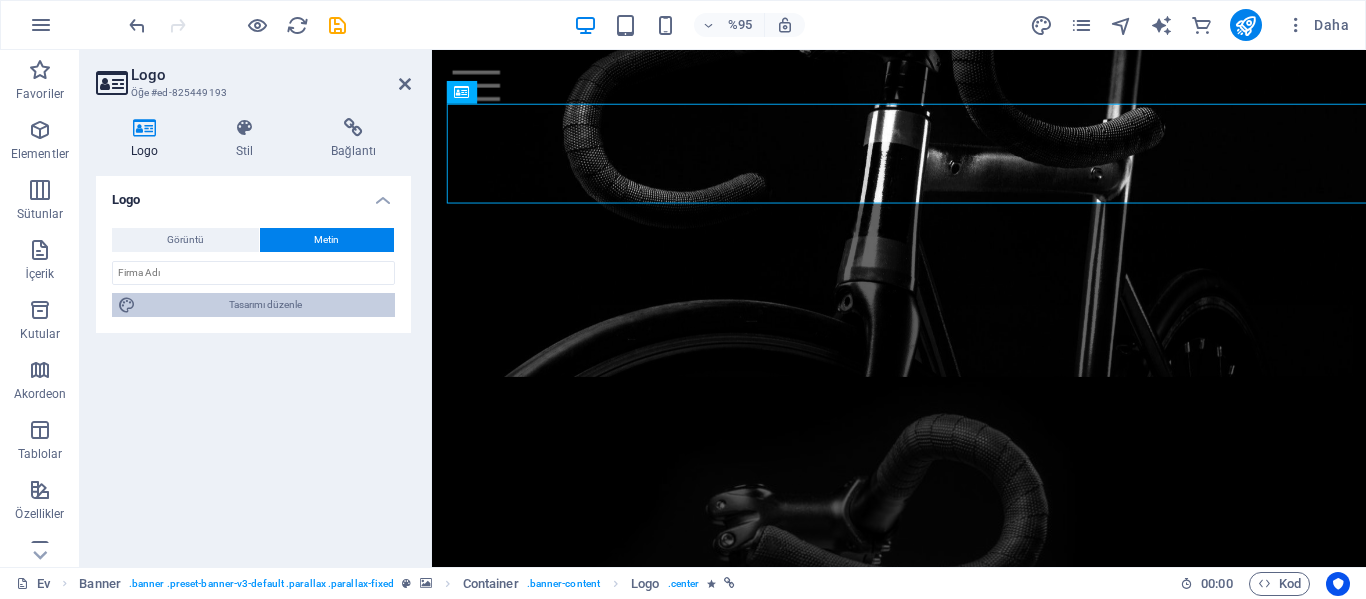 select on "rem" 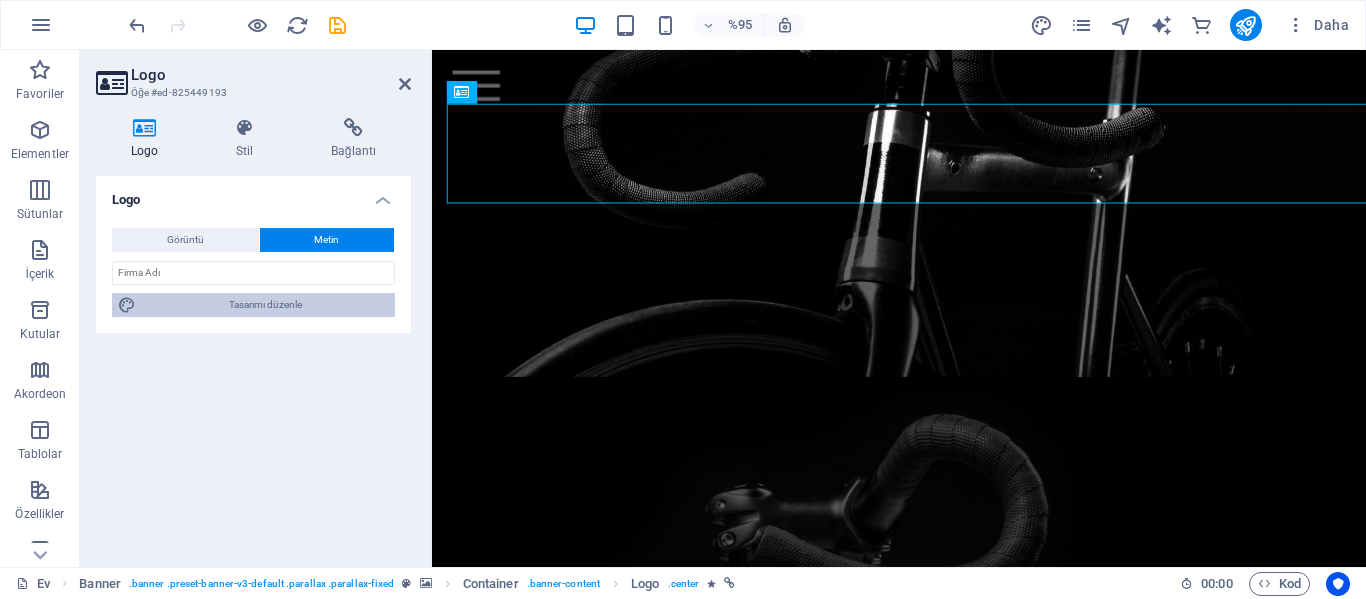 select on "px" 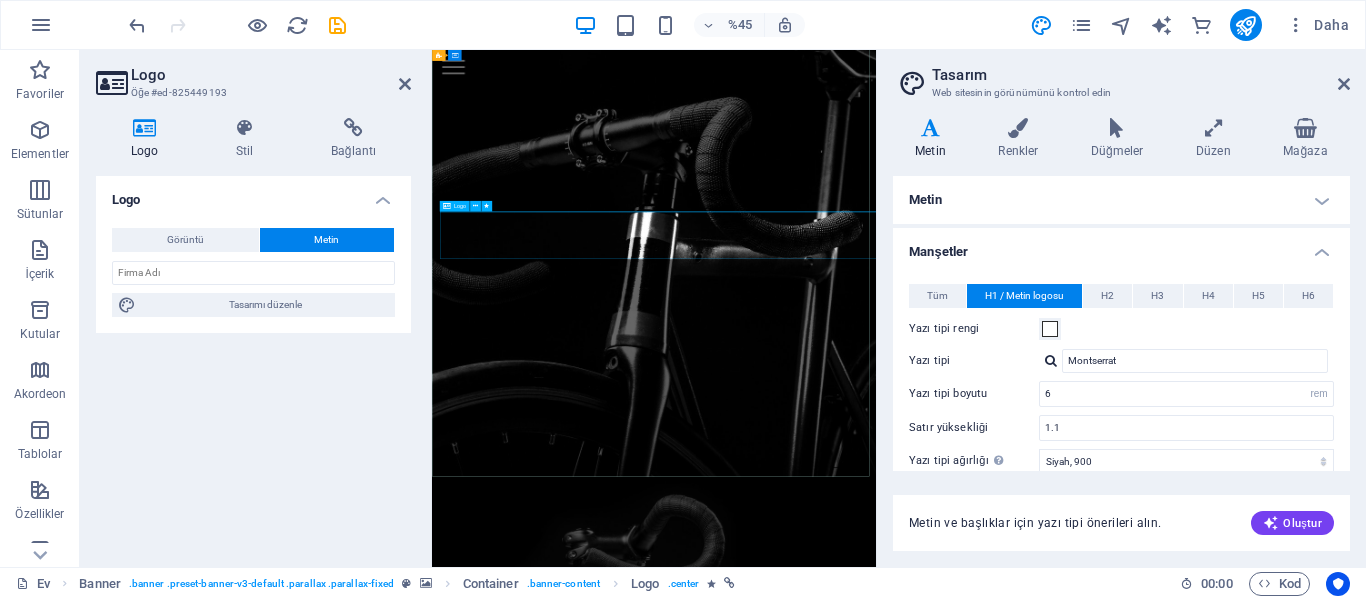 click on "[DOMAIN].com.tr" at bounding box center (926, 74) 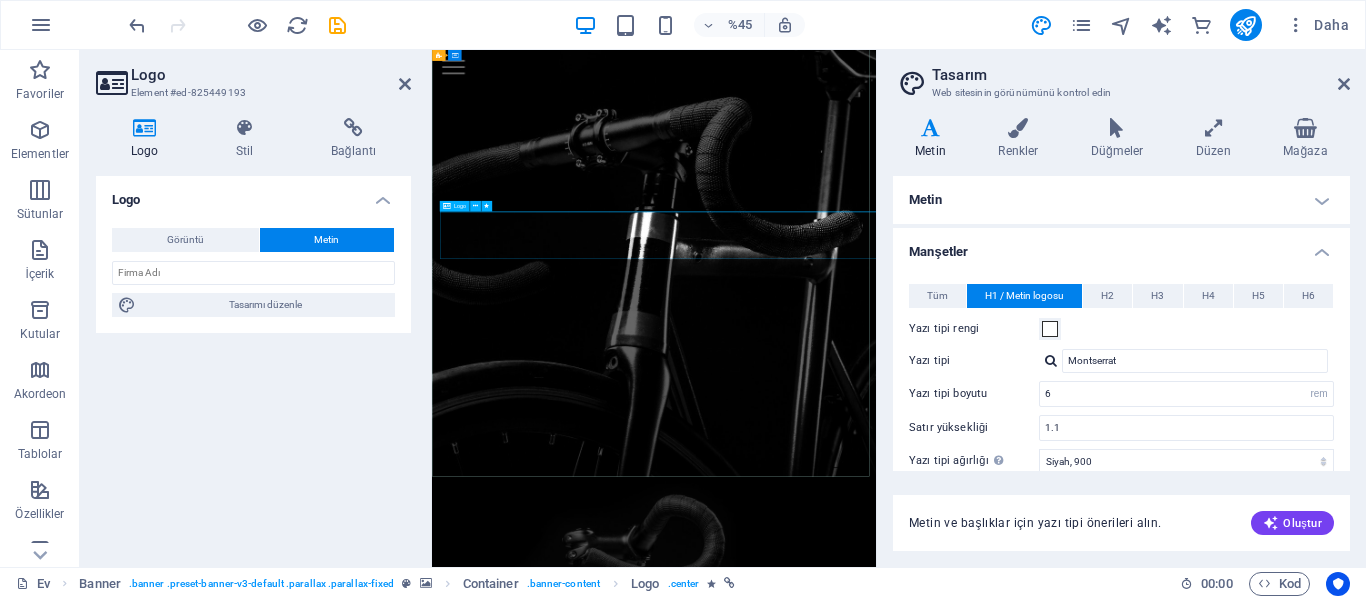 click on "[DOMAIN].com.tr" at bounding box center [926, 74] 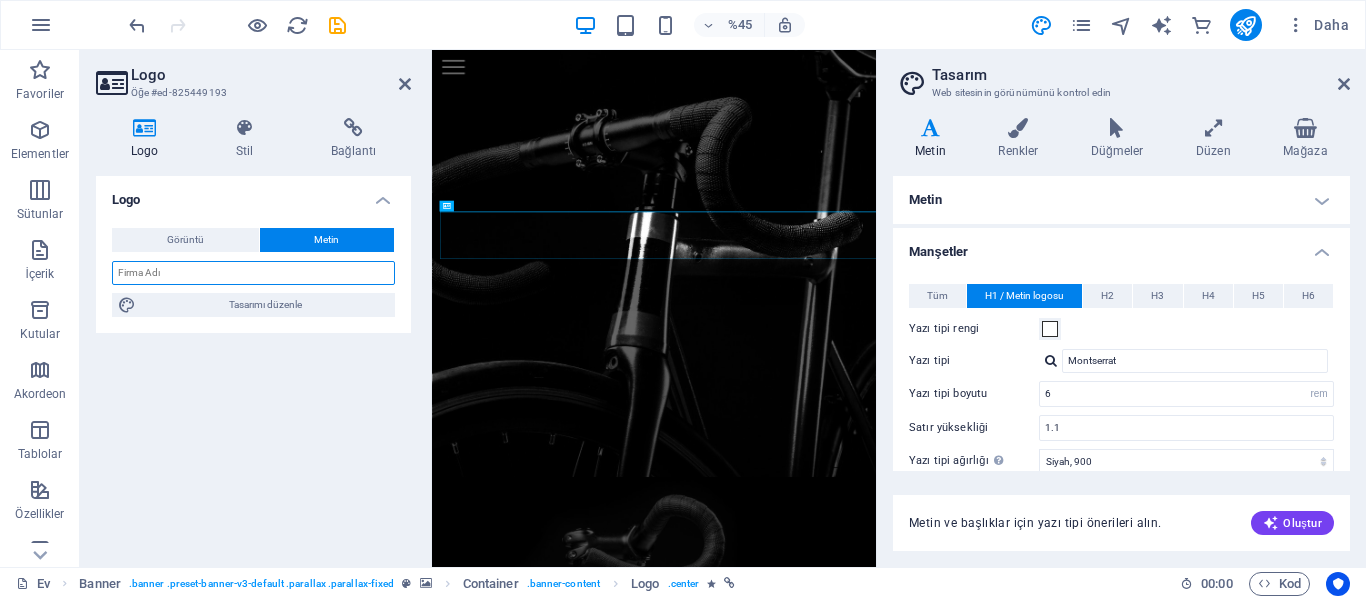 click at bounding box center [253, 273] 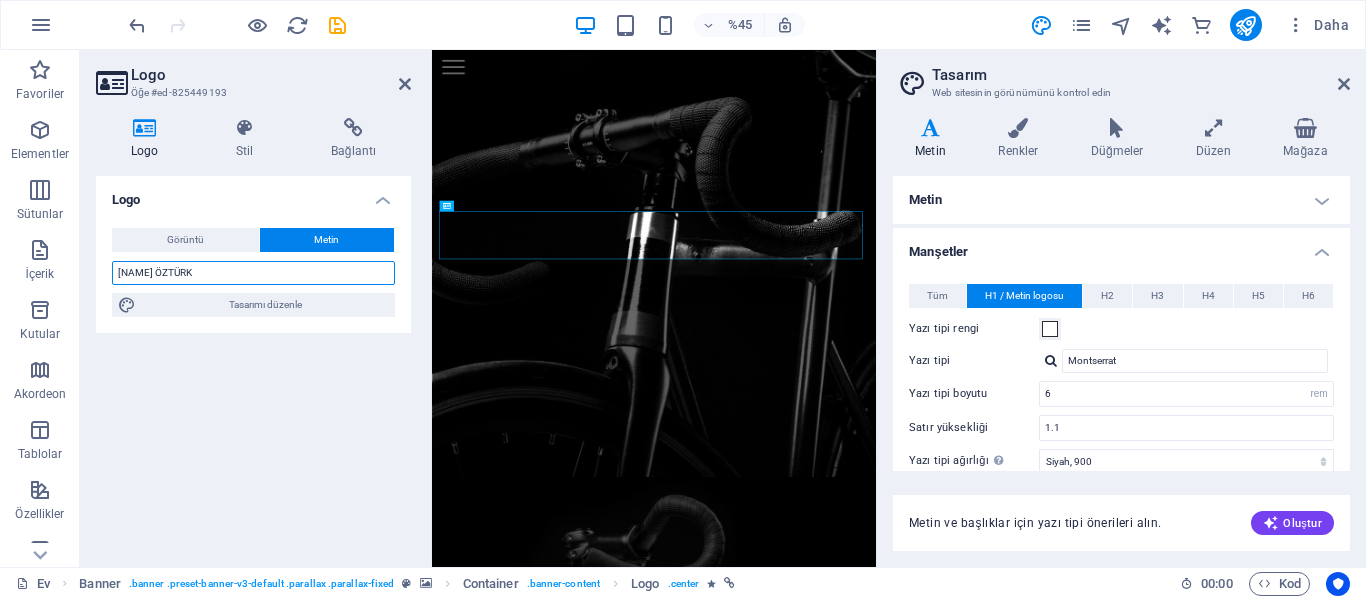type on "[NAME] ÖZTÜRK" 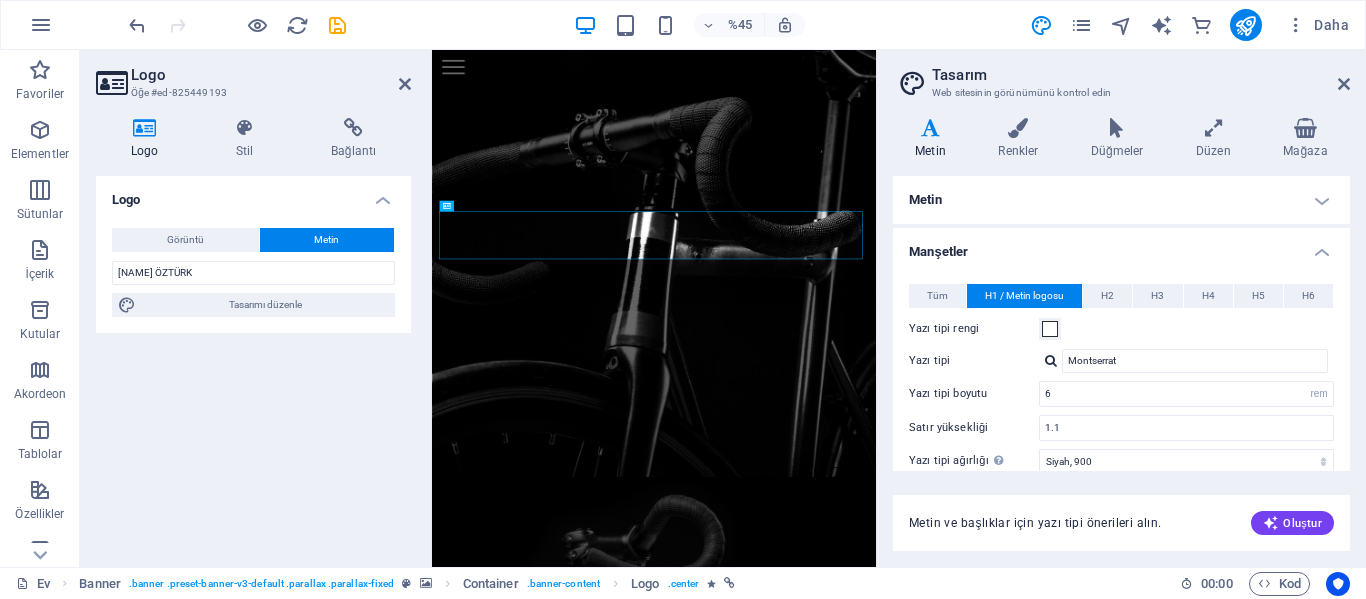 click on "Logo Görüntü Metin Dosyaları buraya sürükleyin, dosyaları seçmek için tıklayın veya  Dosyalar'dan veya ücretsiz stok fotoğraf ve videolarımızdan dosyaları seçin Dosya yöneticisinden dosyaları seçin, stok fotoğrafları seçin veya dosyayı/dosyaları yükleyin Yüklemek Genişlik 780 Varsayılan otomatik piksel rem % onlar vh vw Uygun resim Görüntüyü otomatik olarak sabit bir genişliğe ve yüksekliğe uydur Yükseklik Varsayılan otomatik piksel Hizalama Tembel yük Sayfa yüklendikten sonra görsellerin yüklenmesi sayfa hızını artırır. Duyarlı Retina görüntüsünü ve akıllı telefon için optimize edilmiş boyutları otomatik olarak yükleyin. Işık kutusu Başlık olarak kullan Resim, H1 başlık etiketiyle sarılacaktır. Alternatif metne H1 başlığının ağırlığını vermek için kullanışlıdır, örneğin logo için. Emin değilseniz, işareti kaldırın. Optimize edilmiş Sayfa hızını artırmak için resimler sıkıştırılmıştır. Konum Yön Gelenek %" at bounding box center (253, 363) 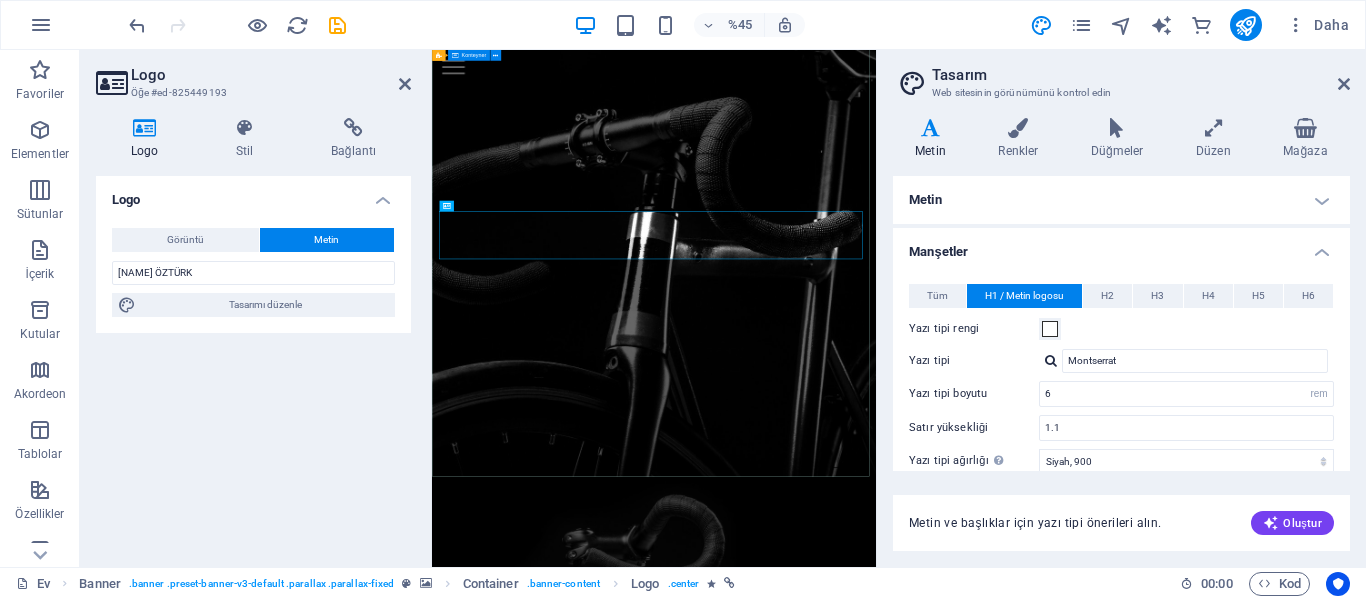 click on "[NAME] ÖZTÜRK" at bounding box center [925, 36] 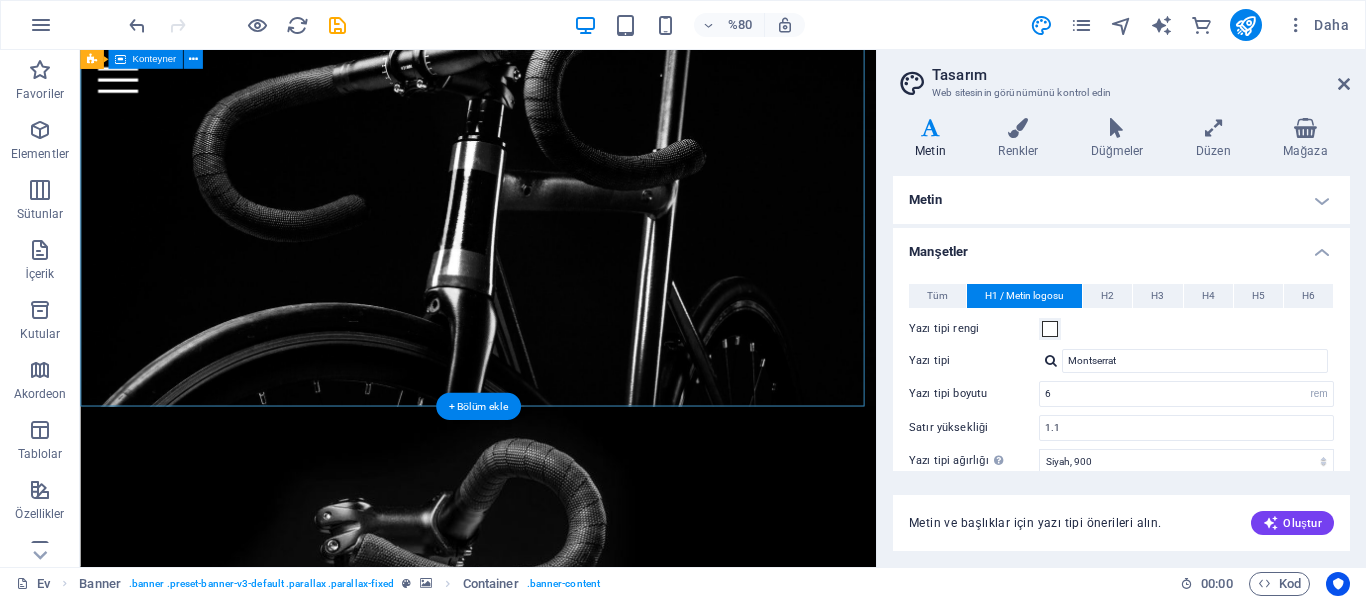 click on "[NAME] ÖZTÜRK" at bounding box center (577, 37) 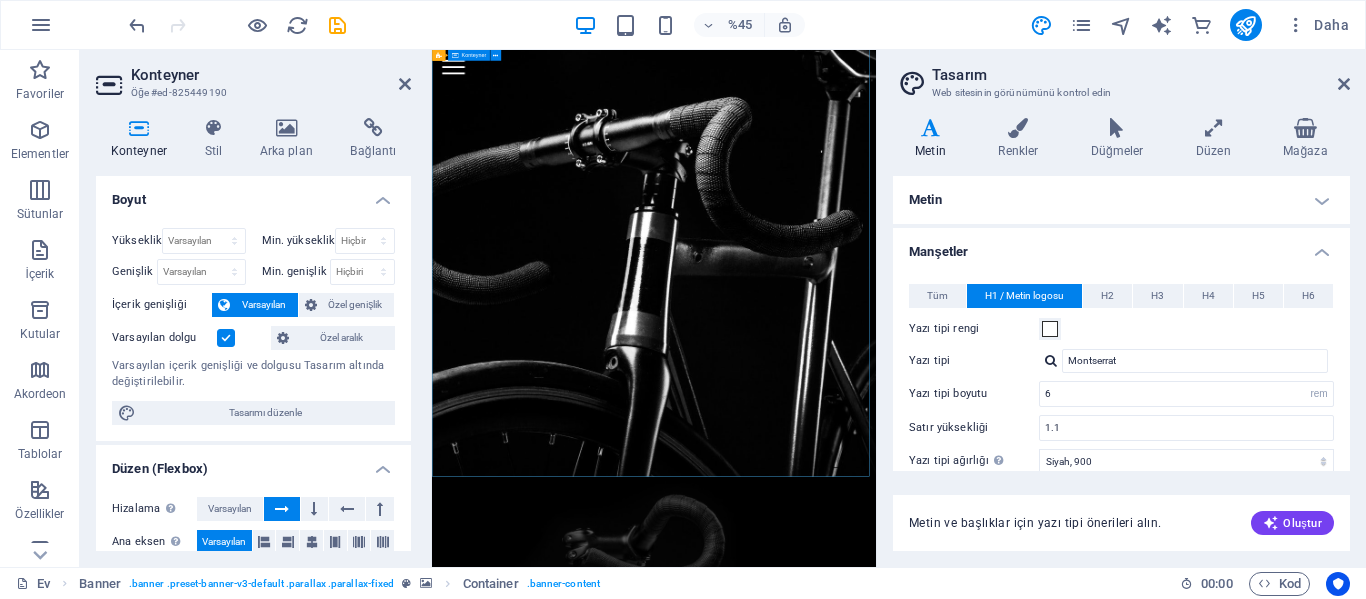 click on "[NAME] ÖZTÜRK" at bounding box center [925, 36] 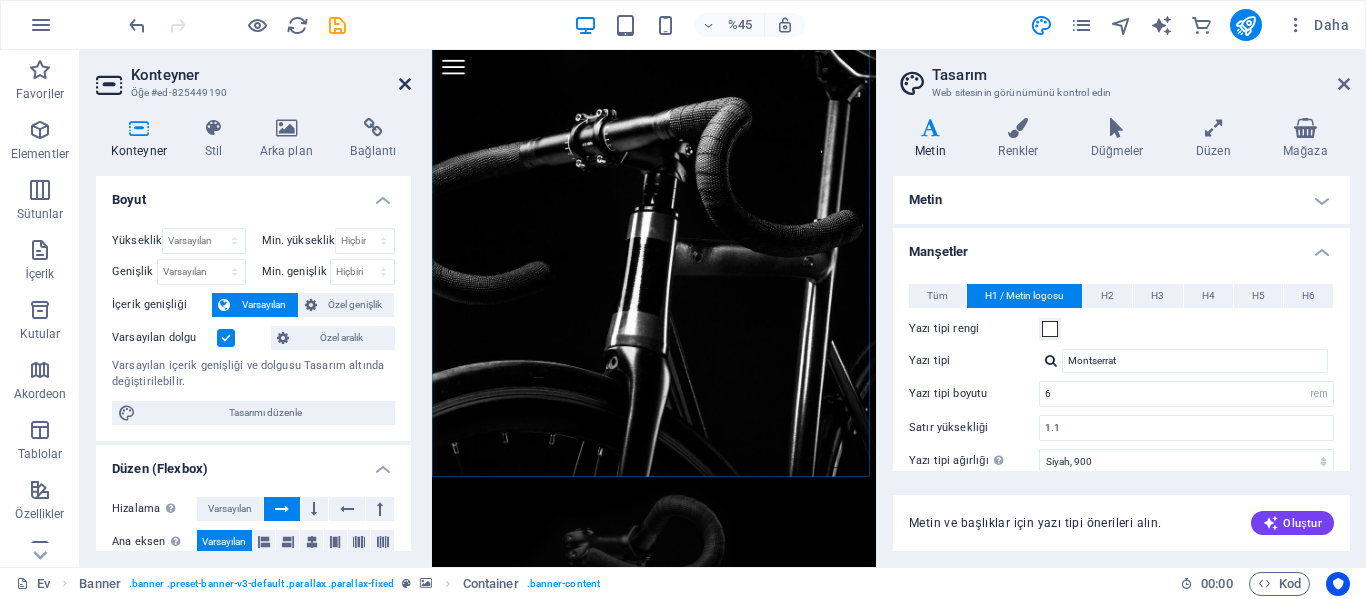 click at bounding box center (405, 84) 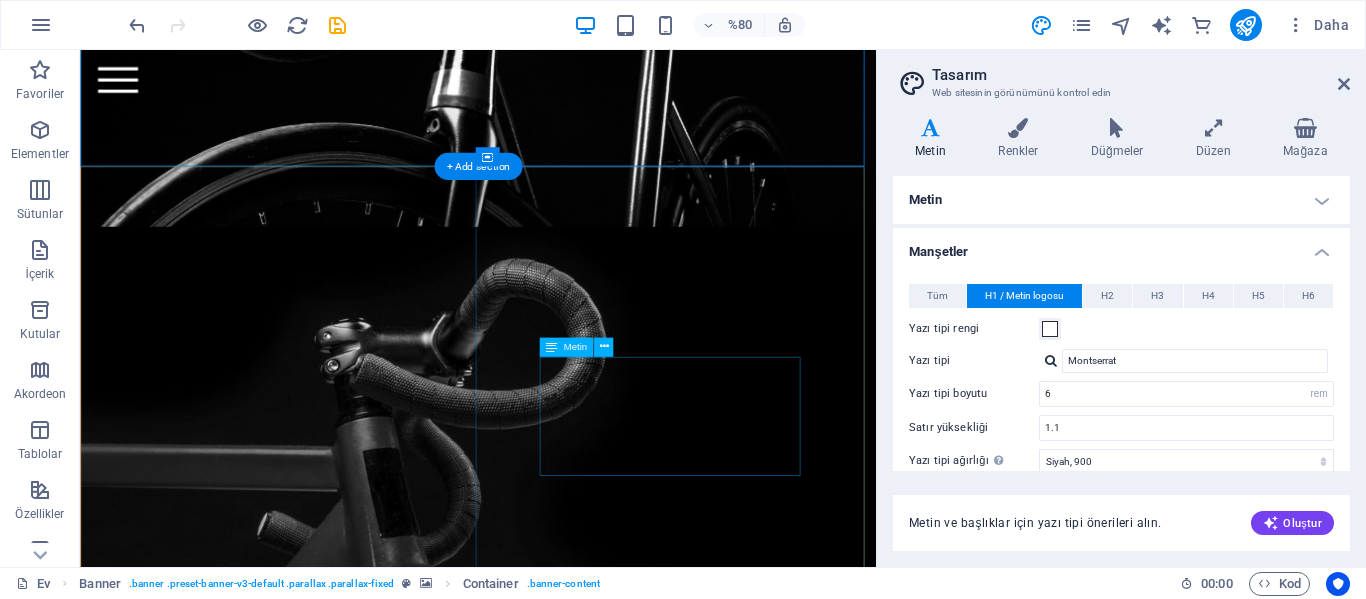 scroll, scrollTop: 500, scrollLeft: 0, axis: vertical 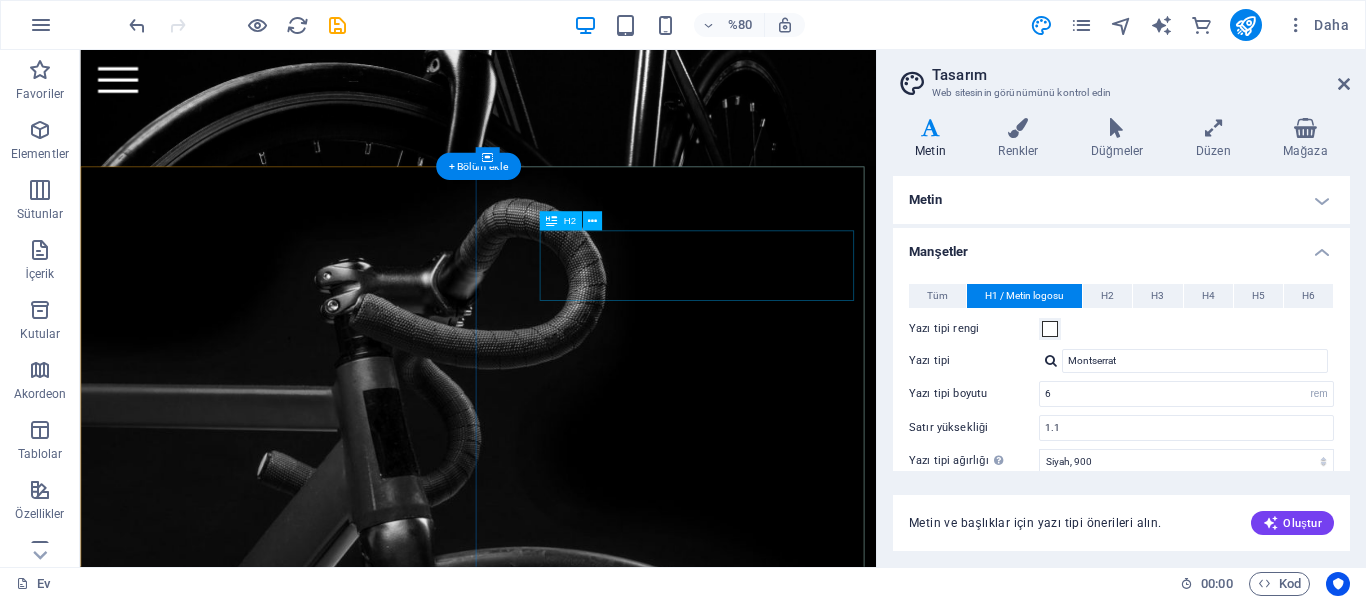 click on "Gelecek" at bounding box center [577, 997] 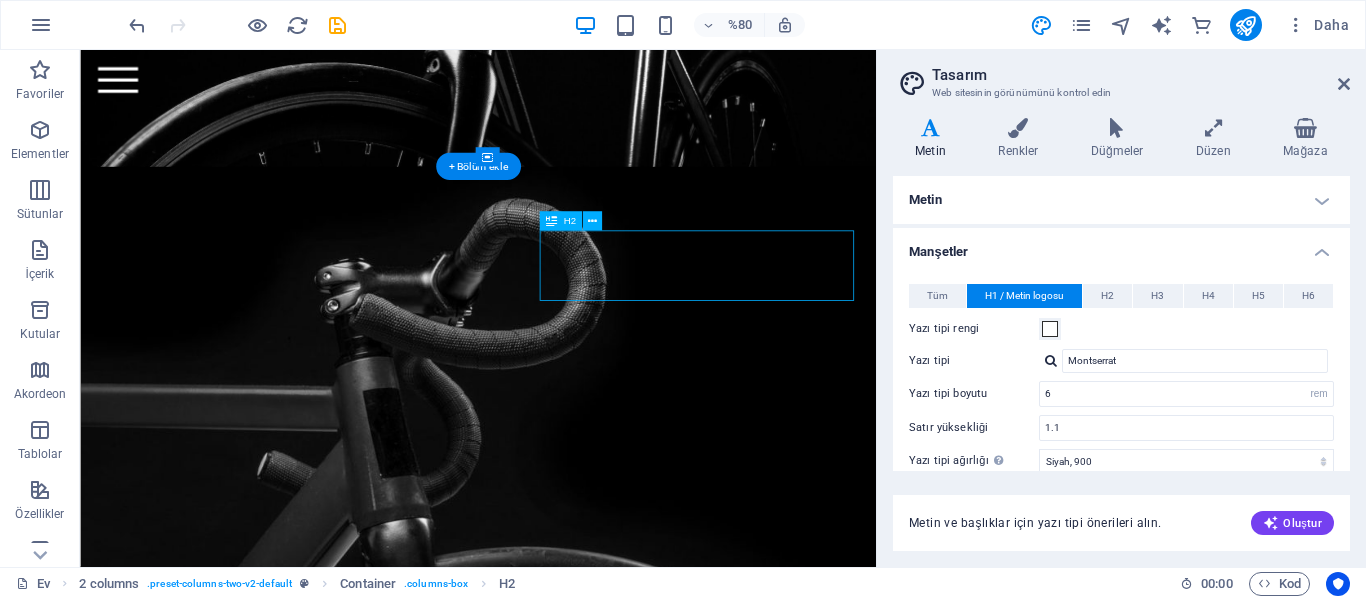 click on "Gelecek" at bounding box center (577, 997) 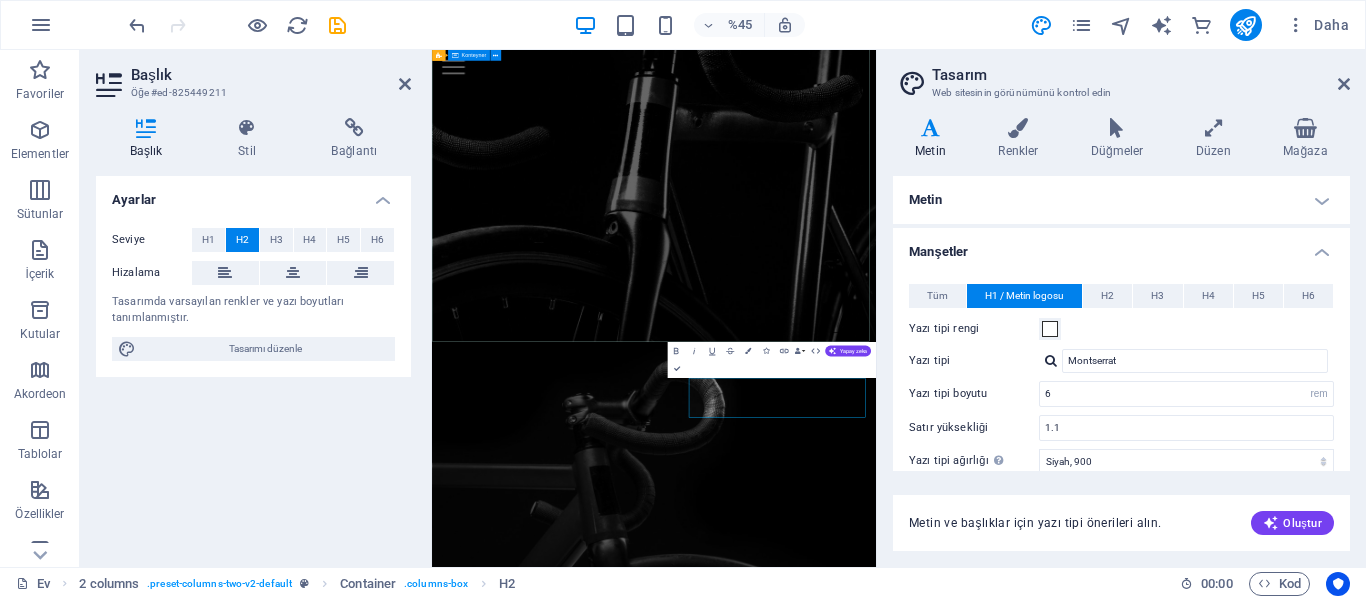 click on "[NAME] ÖZTÜRK" at bounding box center (925, -264) 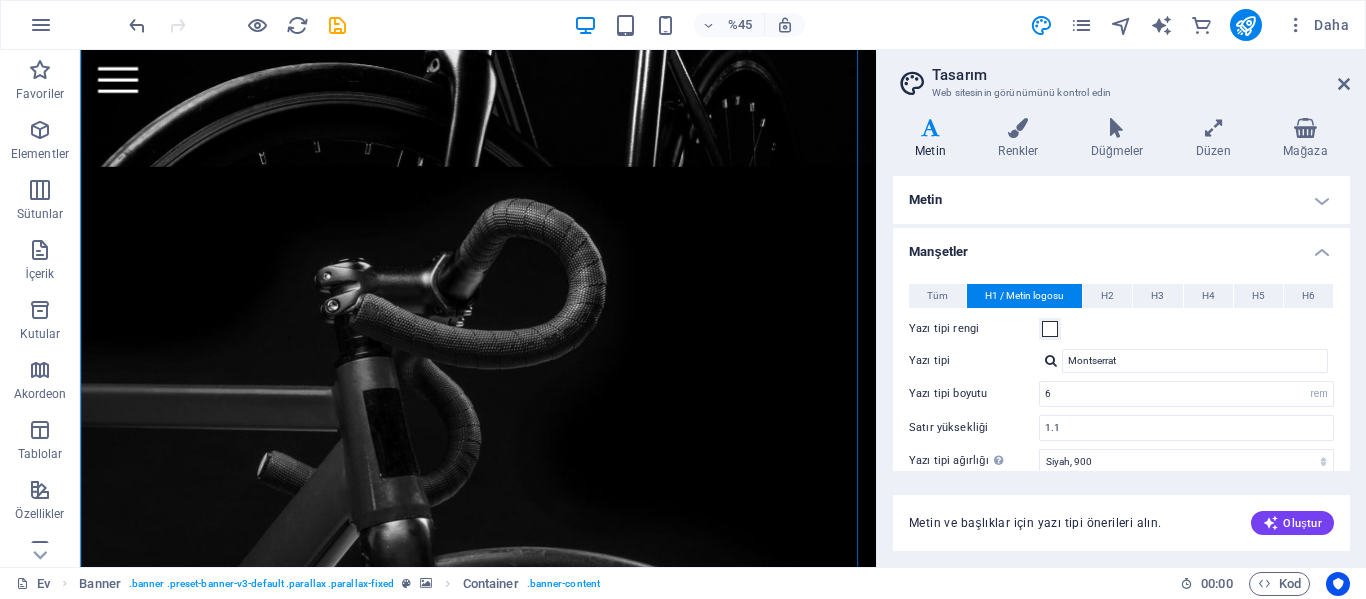scroll, scrollTop: 38, scrollLeft: 0, axis: vertical 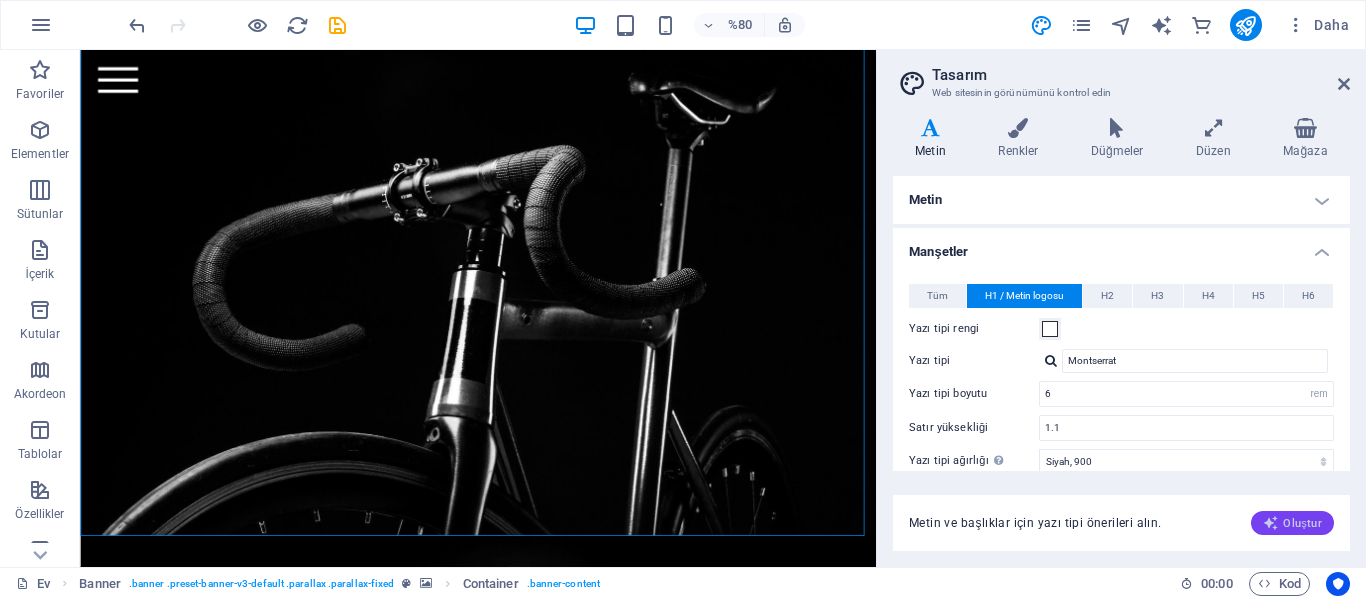 click on "Oluştur" at bounding box center (1302, 523) 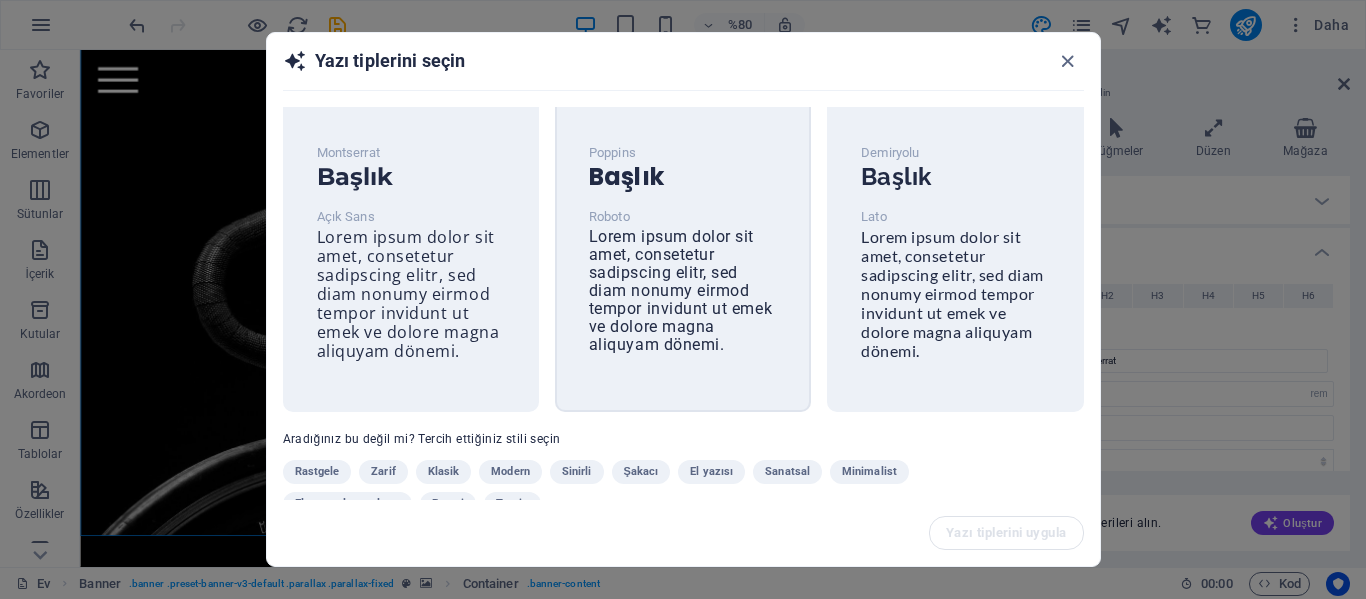 scroll, scrollTop: 0, scrollLeft: 0, axis: both 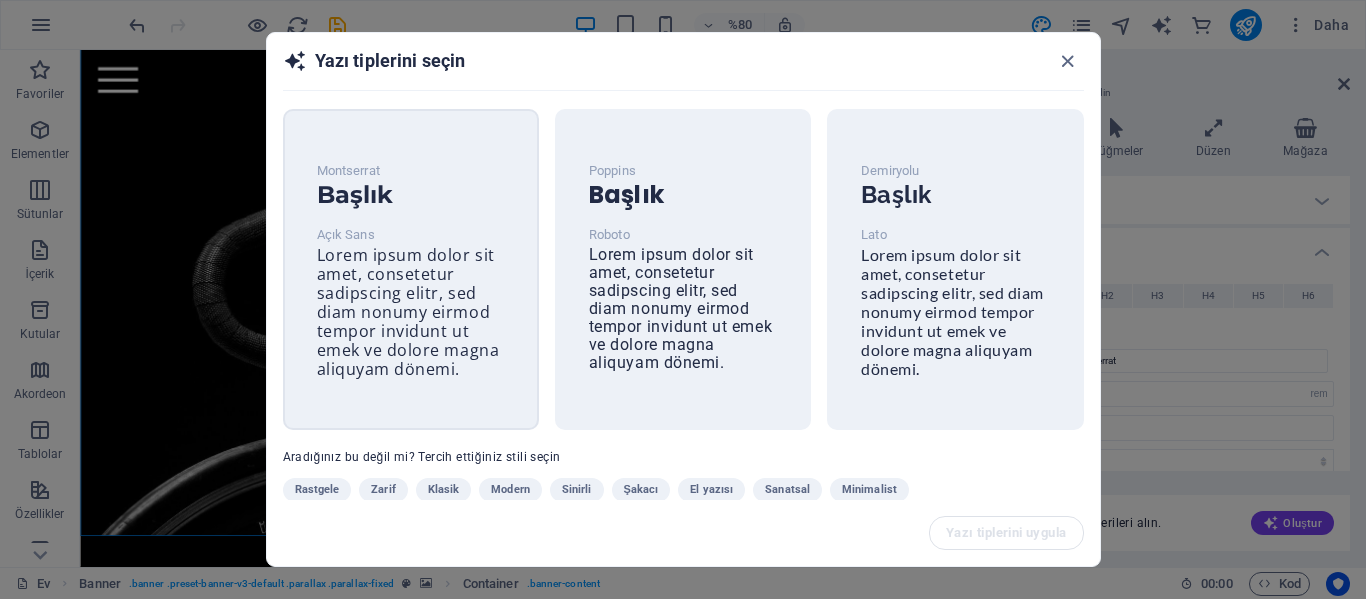 click on "Lorem ipsum dolor sit amet, consetetur sadipscing elitr, sed diam nonumy eirmod tempor invidunt ut emek ve dolore magna aliquyam dönemi." at bounding box center [408, 312] 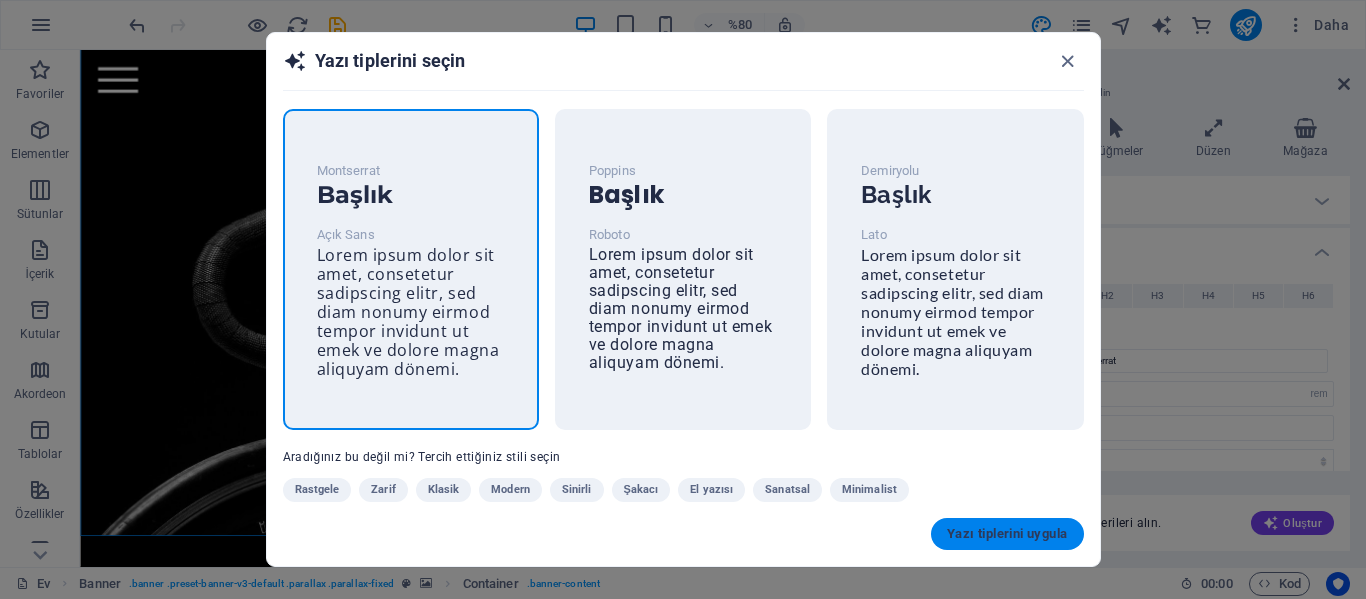 click on "Yazı tiplerini uygula" at bounding box center [1007, 534] 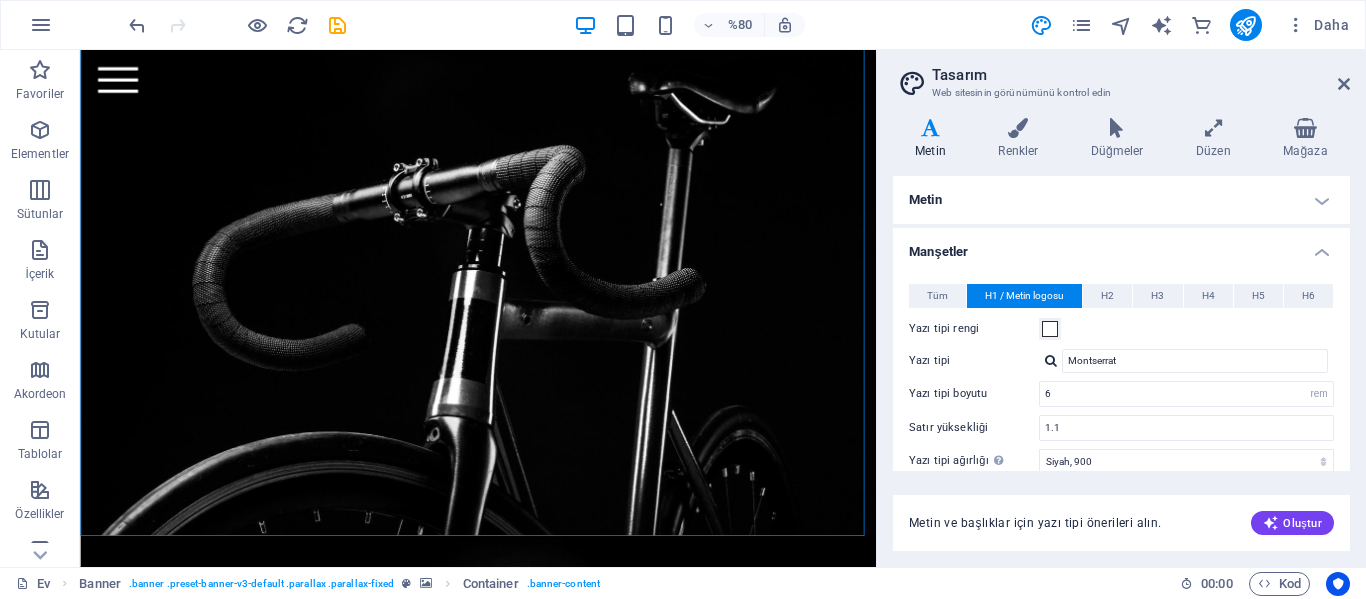 type on "48" 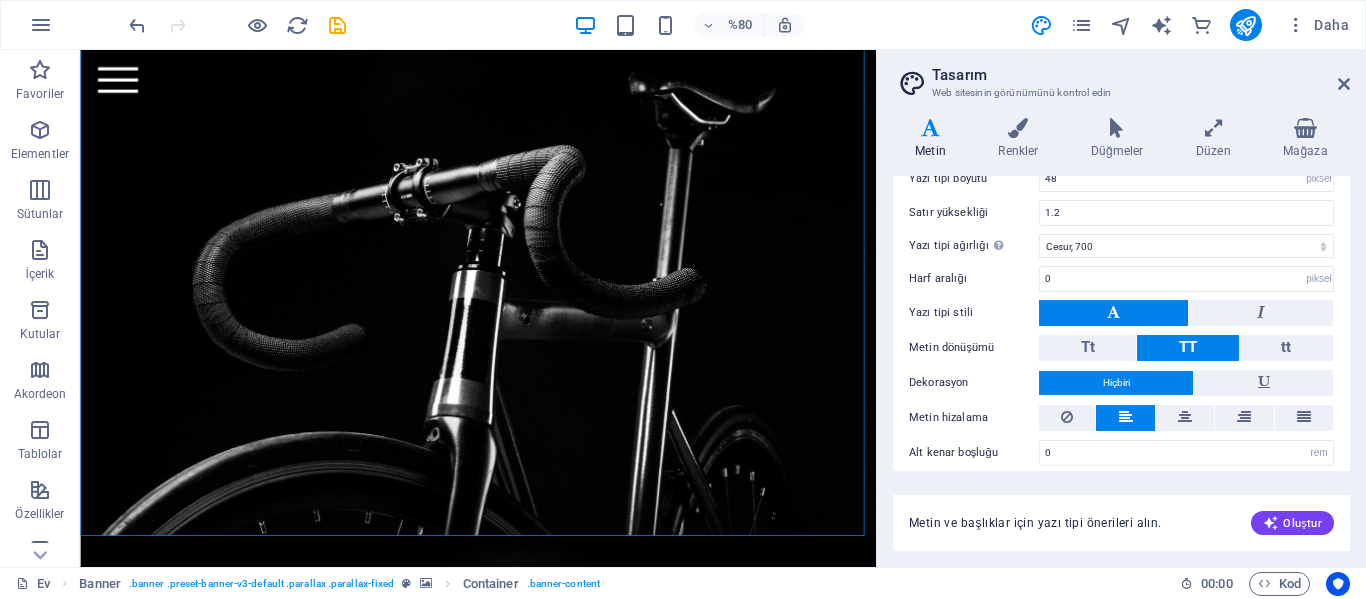 scroll, scrollTop: 230, scrollLeft: 0, axis: vertical 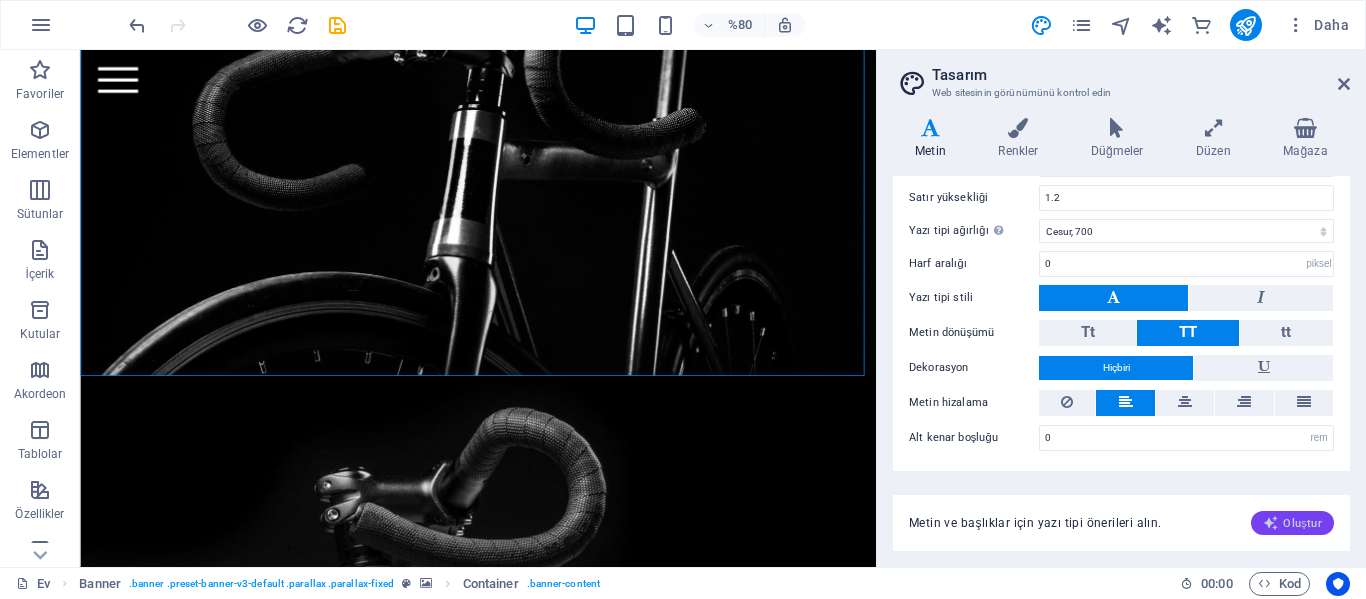 click on "Oluştur" at bounding box center (1292, 523) 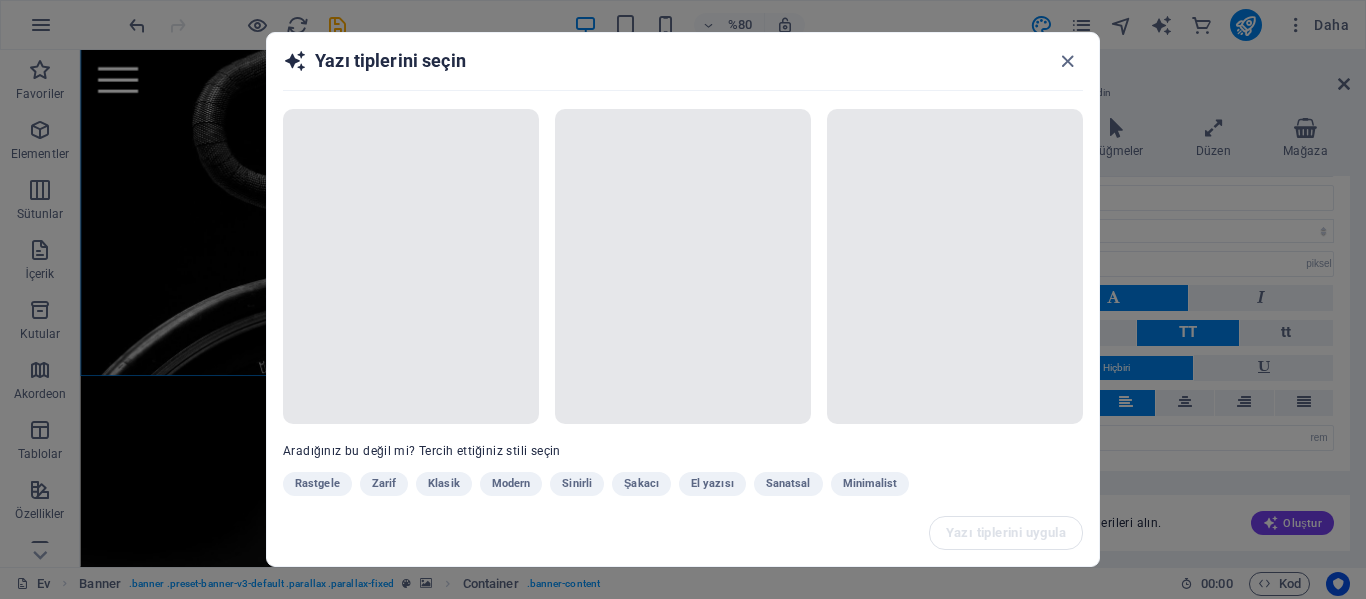 scroll, scrollTop: 69, scrollLeft: 0, axis: vertical 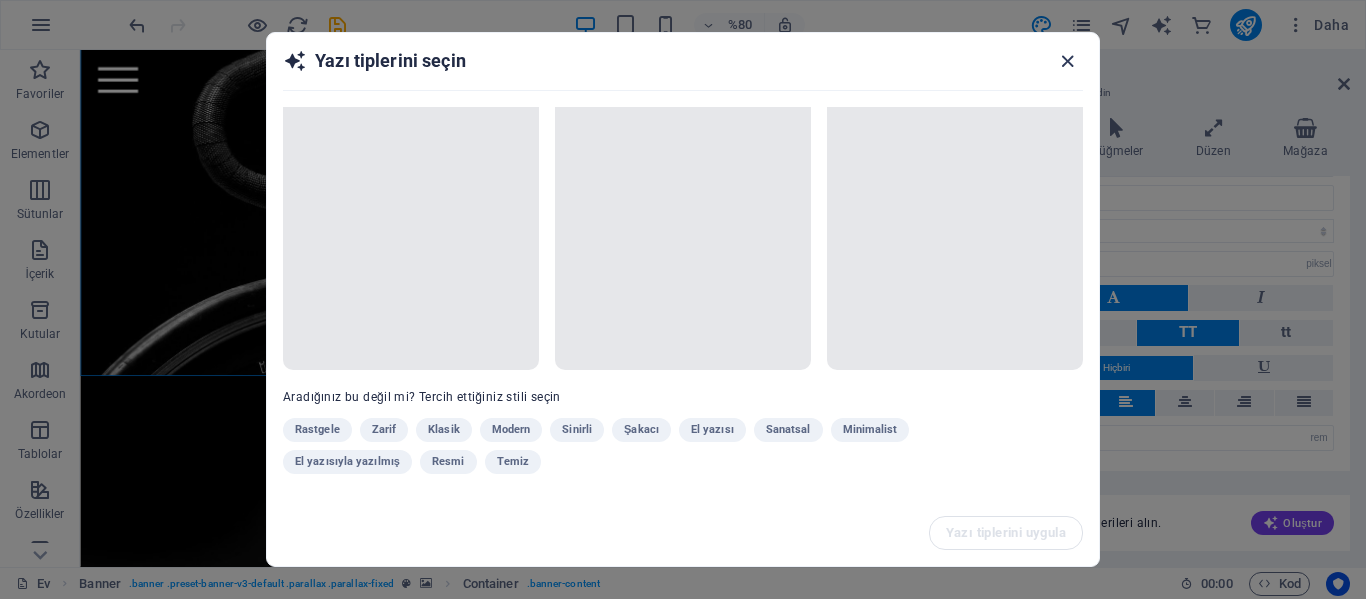 click at bounding box center (1067, 61) 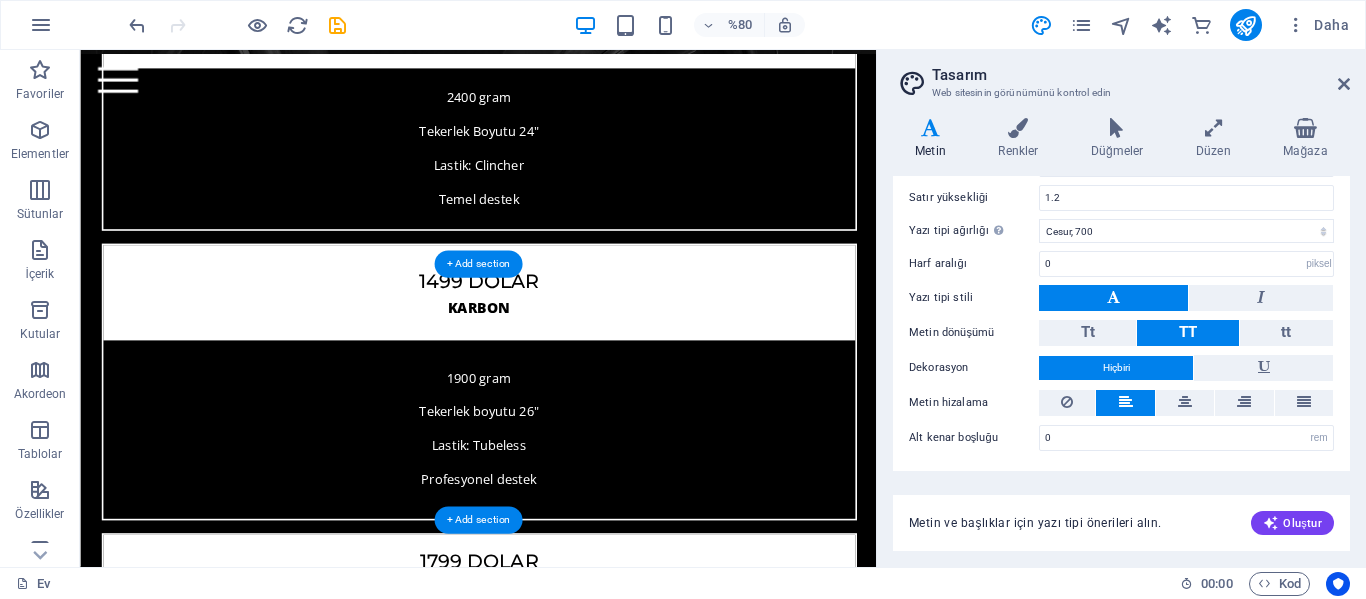 scroll, scrollTop: 6284, scrollLeft: 0, axis: vertical 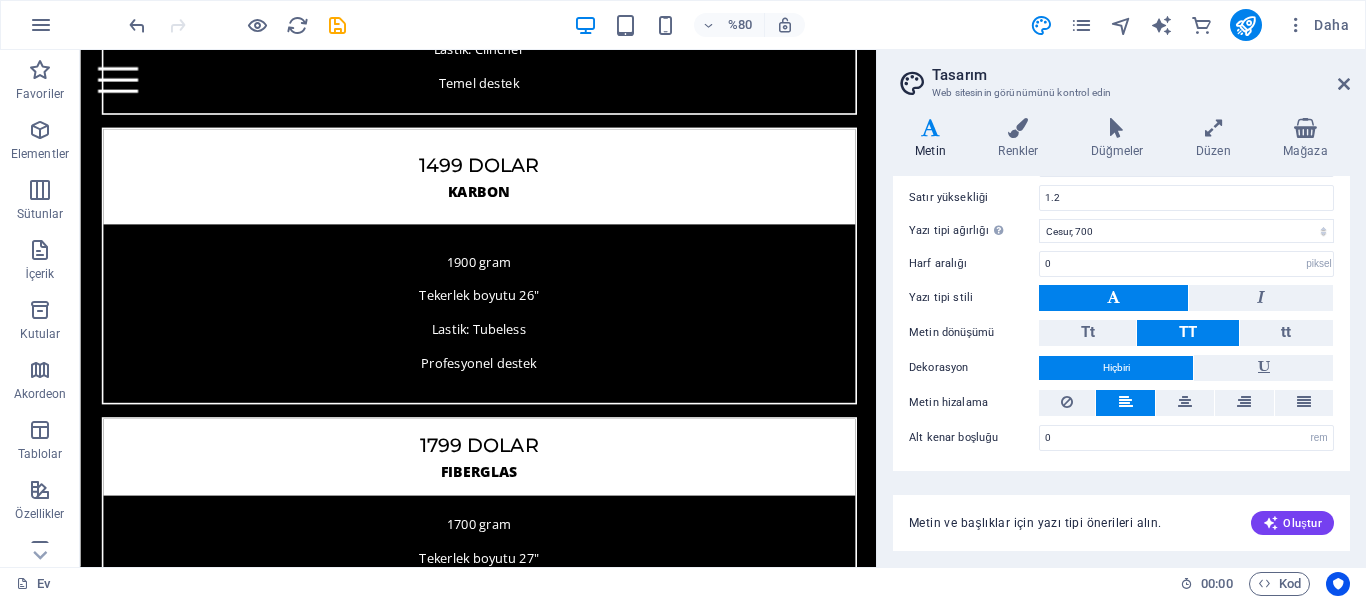 click on "Tasarım Web sitesinin görünümünü kontrol edin Varyantlar Metin Renkler Düğmeler Düzen Mağaza Metin Standart Gözü pek Bağlantılar Yazı tipi rengi Yazı tipi Open Sans Yazı tipi boyutu 16 rem piksel Satır yüksekliği 1.6 Yazı tipi ağırlığı Yazı tipi ağırlığını doğru şekilde görüntülemek için etkinleştirilmesi gerekebilir.  Yazı Tiplerini Yönet İnce, 100 Ekstra hafif, 200 Işık, 300 Normal, 400 Orta, 500 Yarı kalın, 600 Cesur, 700 Ekstra kalın, 800 Siyah, 900 Harf aralığı 0 rem piksel Yazı tipi stili Metin dönüşümü Tt TT tt Metin hizalama Yazı tipi ağırlığı Yazı tipi ağırlığını doğru şekilde görüntülemek için etkinleştirilmesi gerekebilir.  Yazı Tiplerini Yönet İnce, 100 Ekstra hafif, 200 Işık, 300 Normal, 400 Orta, 500 Yarı kalın, 600 Cesur, 700 Ekstra kalın, 800 Siyah, 900 Varsayılan Hover / Aktif Yazı tipi rengi Yazı tipi rengi Dekorasyon Hiçbiri Dekorasyon Hiçbiri Geçiş süresi 0.3 S Geçiş fonksiyonu Kolaylaştırmak 0" at bounding box center [1121, 308] 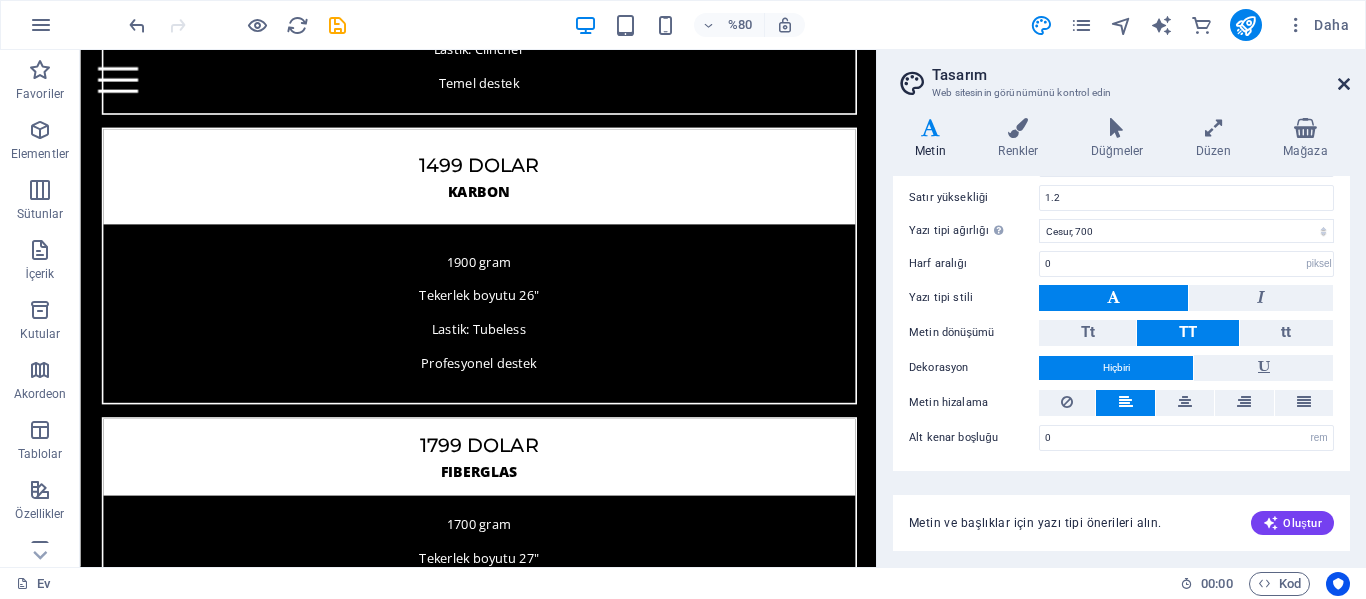 click at bounding box center (1344, 84) 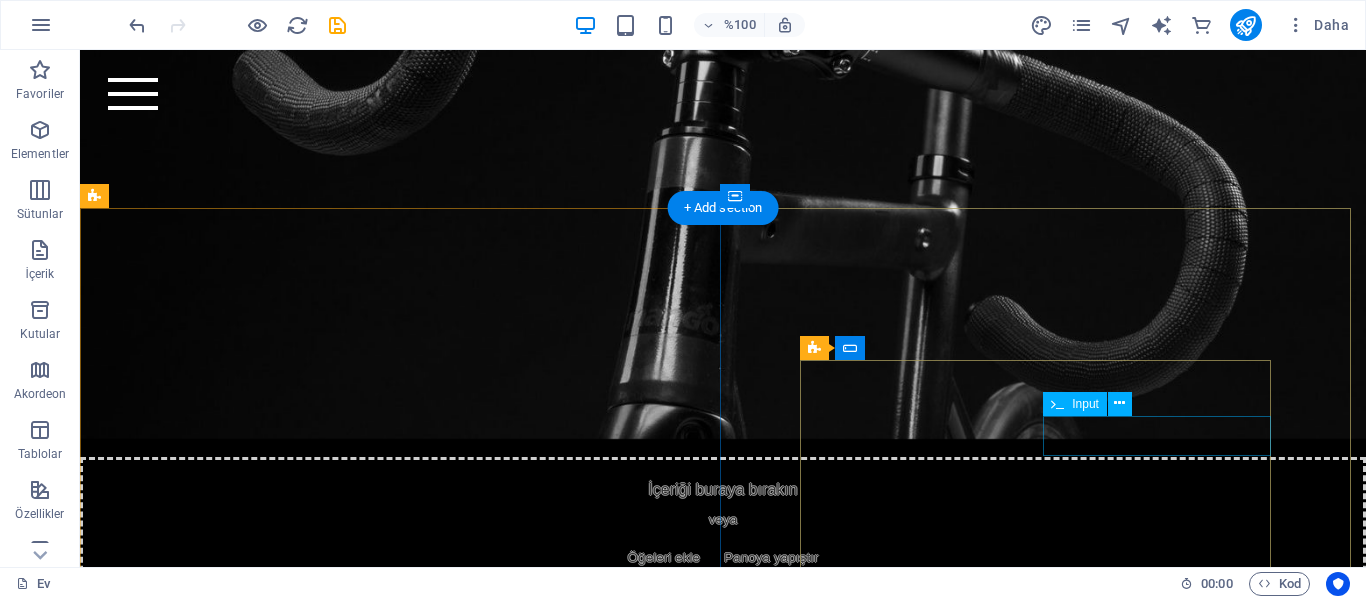 scroll, scrollTop: 5086, scrollLeft: 0, axis: vertical 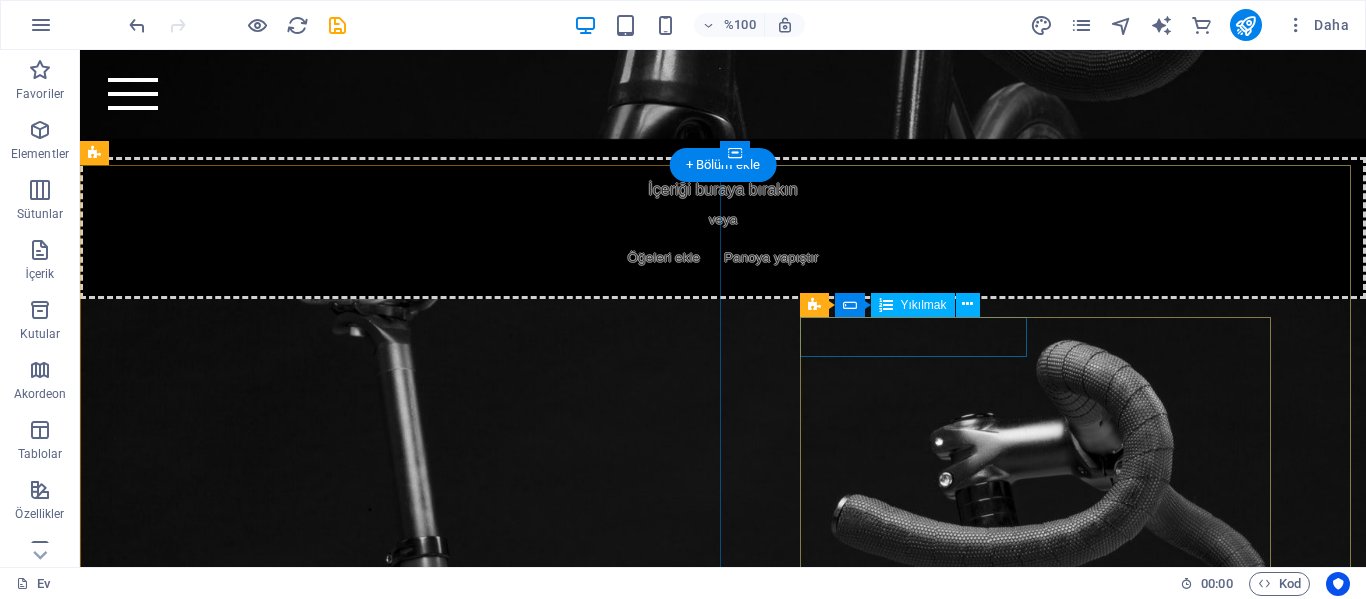 click on "Bir bisiklet seçin
Alüminyum bisiklet - 1199 dolar
Karbon bisiklet - 1499 dolar
Fiberglas bisiklet - 1799 dolar" at bounding box center (437, 4144) 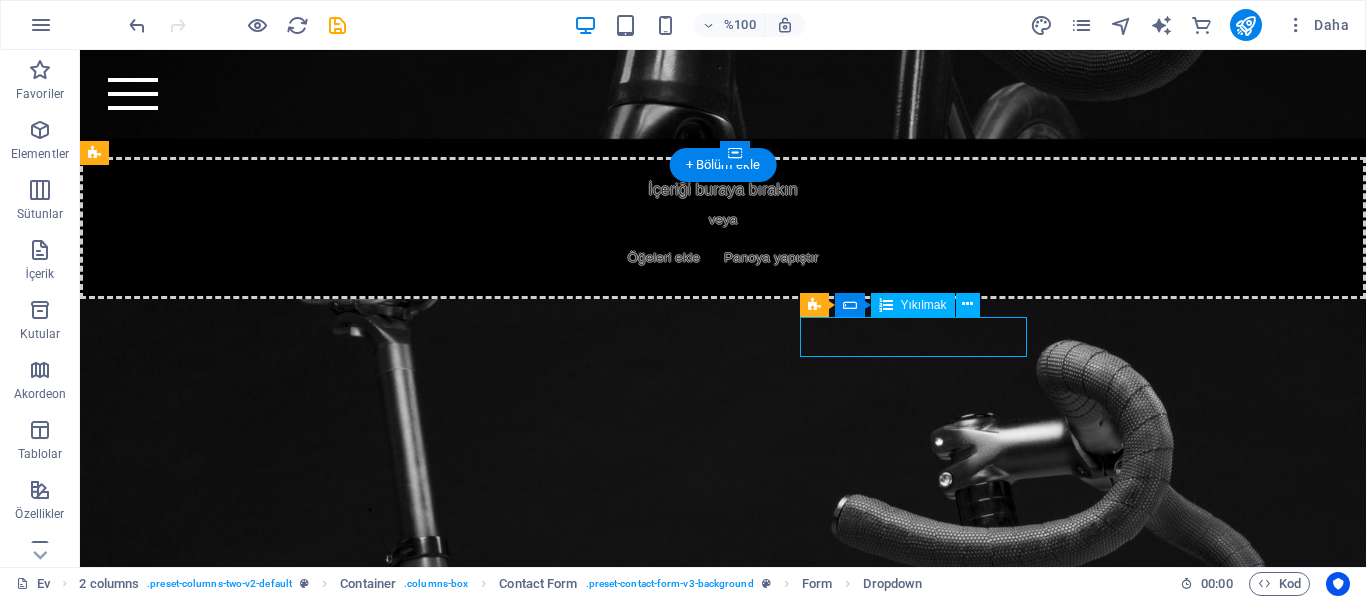 click on "Bir bisiklet seçin
Alüminyum bisiklet - 1199 dolar
Karbon bisiklet - 1499 dolar
Fiberglas bisiklet - 1799 dolar" at bounding box center [437, 4144] 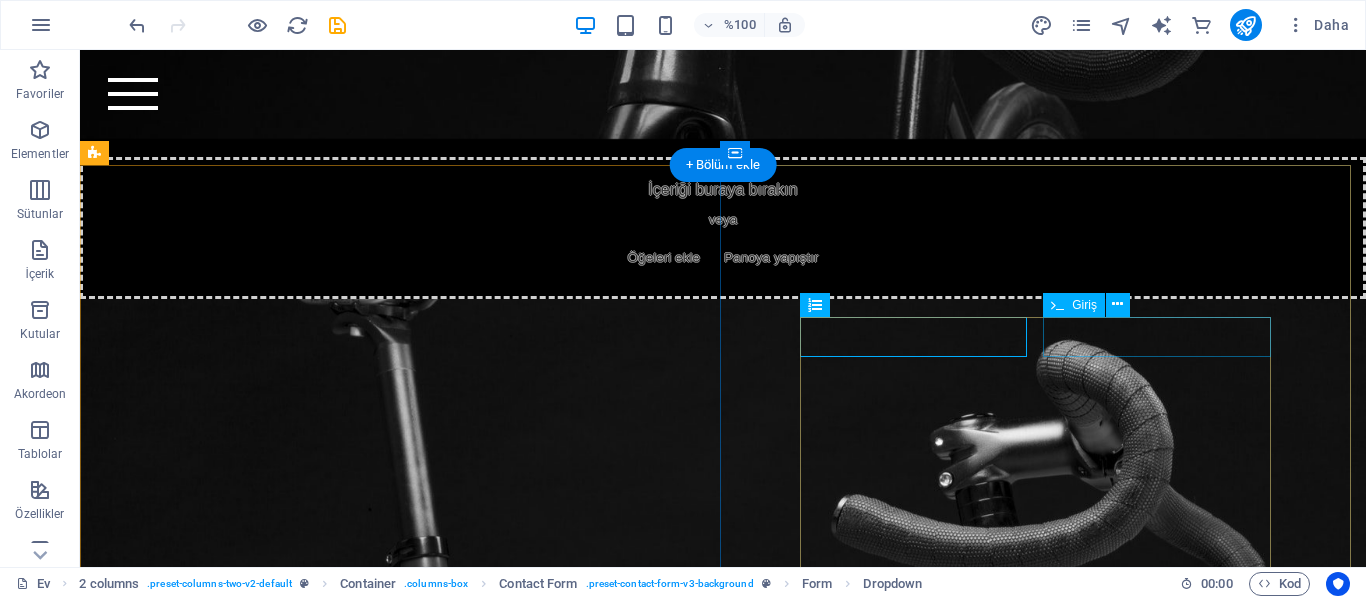 click at bounding box center (1008, 4144) 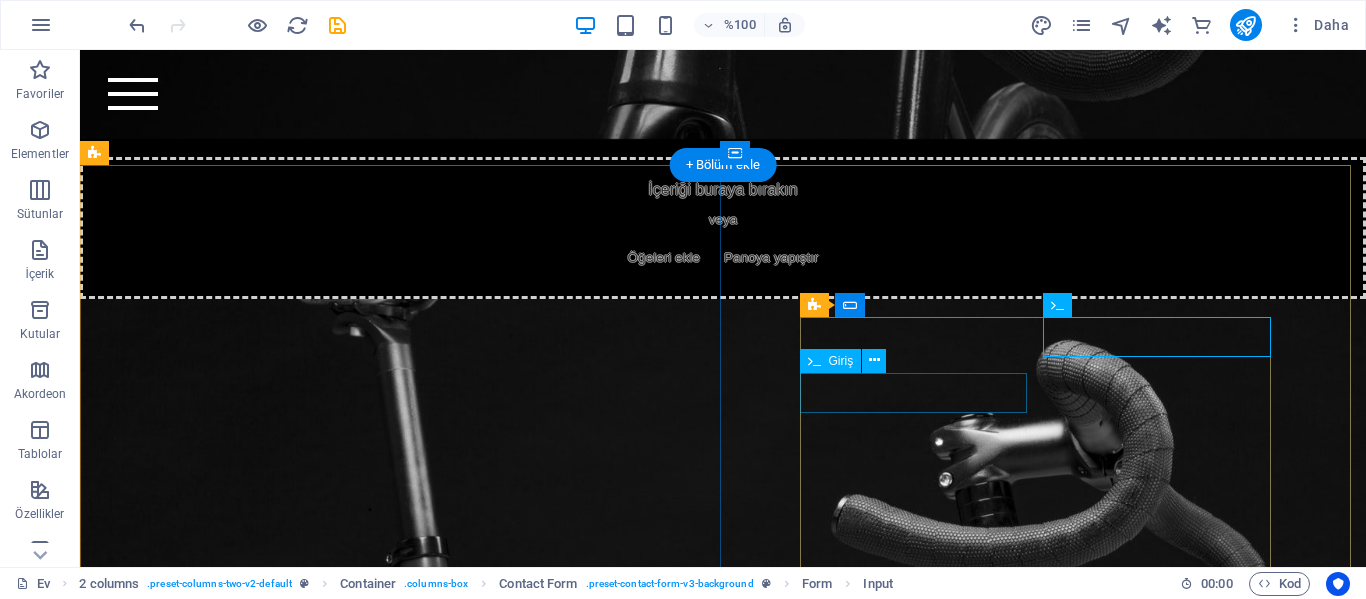 click at bounding box center (437, 4202) 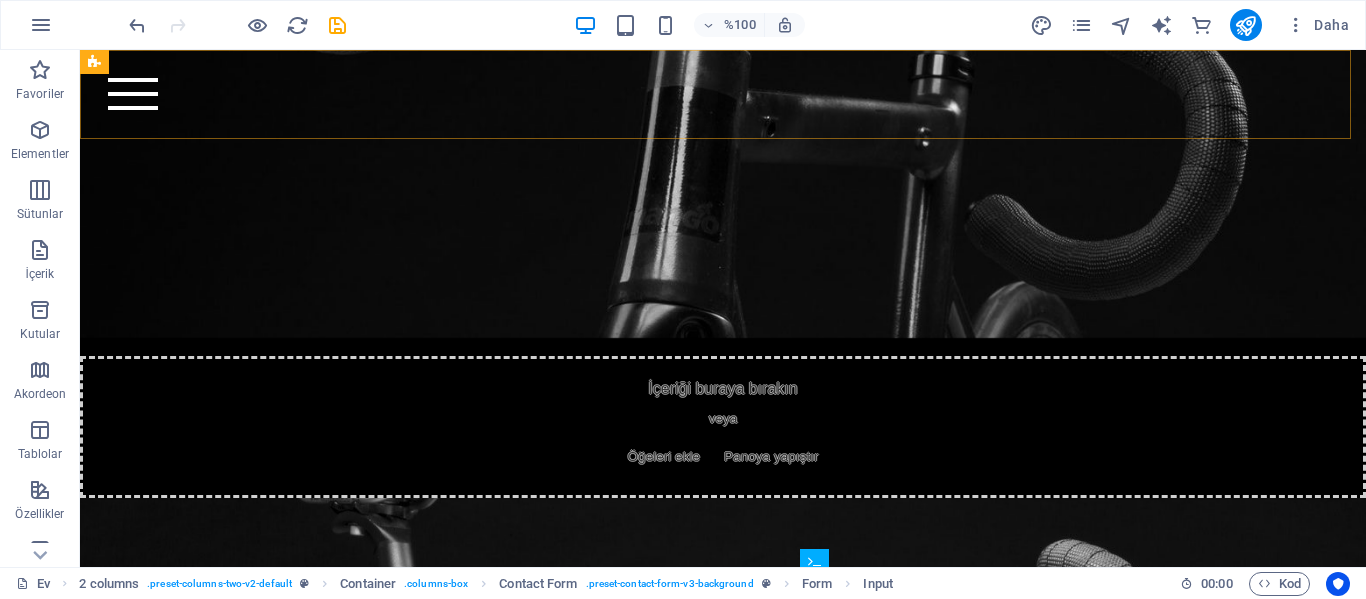 scroll, scrollTop: 4886, scrollLeft: 0, axis: vertical 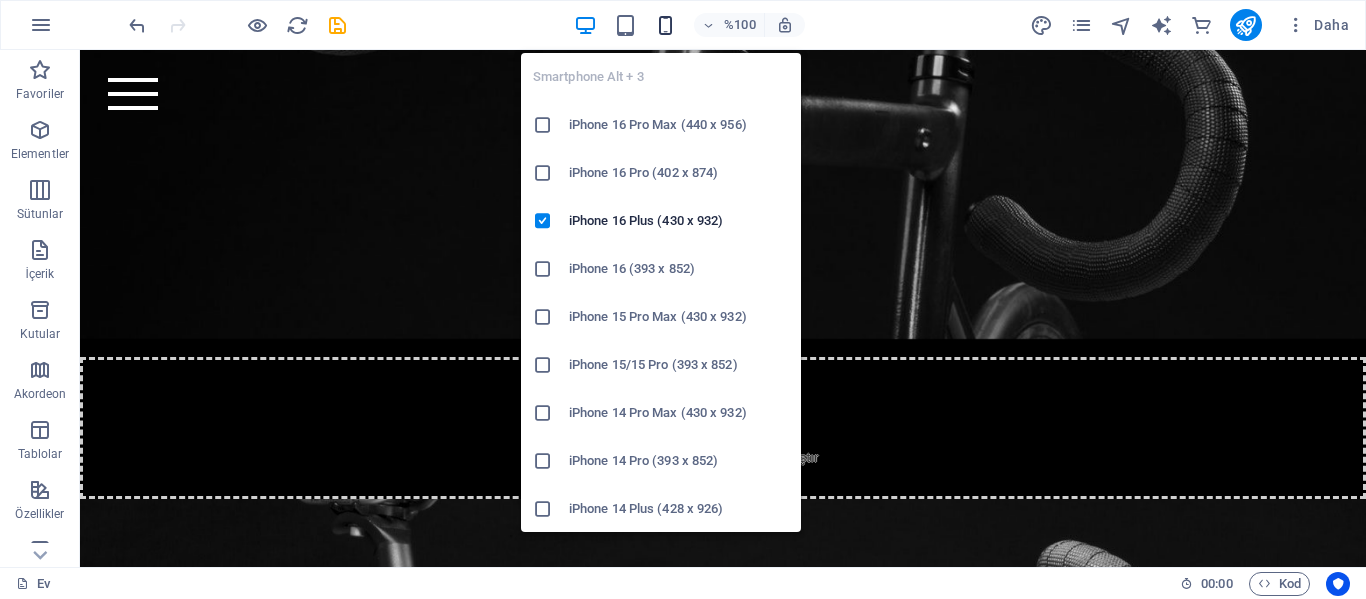 click at bounding box center (665, 25) 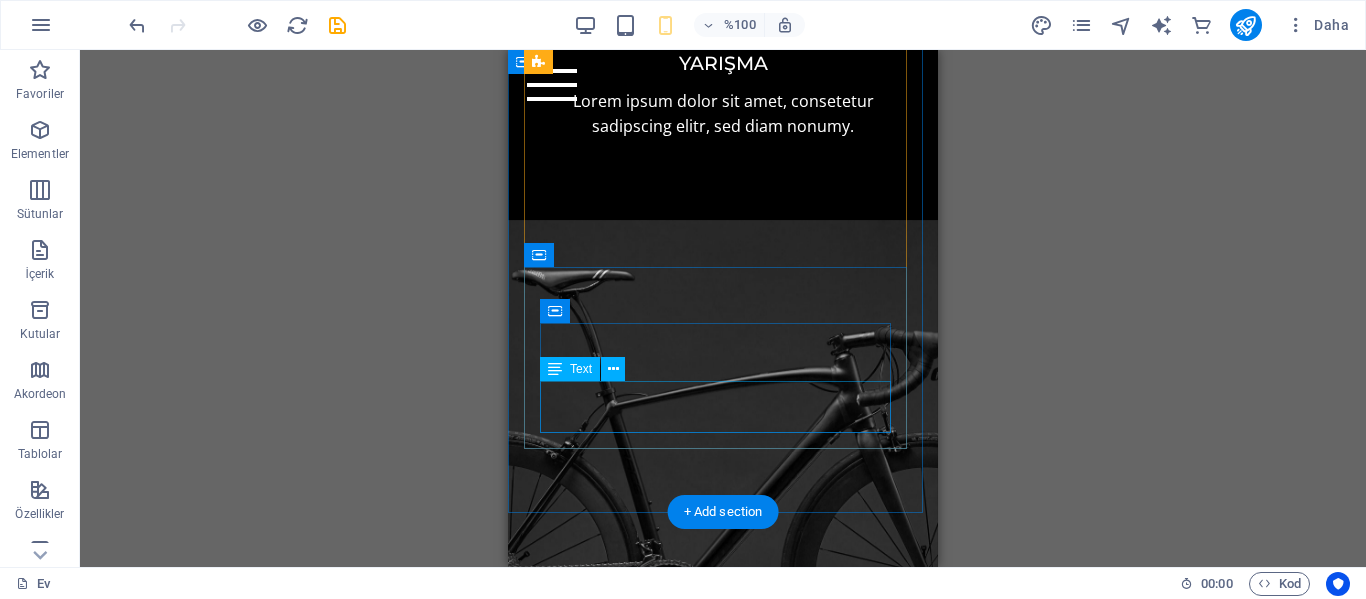 scroll, scrollTop: 2286, scrollLeft: 0, axis: vertical 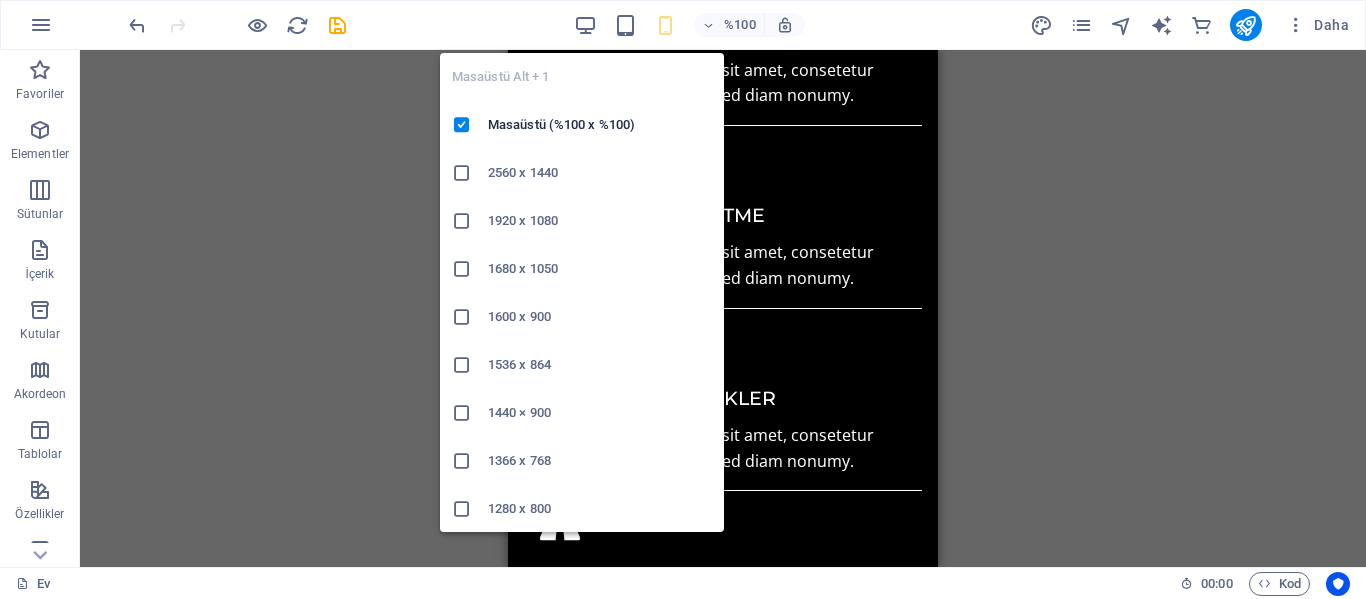 click on "Masaüstü Alt + 1 Masaüstü (%100 x %100) 2560 x 1440 1920 x 1080 1680 x 1050 1600 x 900 1536 x 864 1440 × 900 1366 x 768 1280 x 800 1280 x 720 iPad Pro 12.9/13 (1024 x 1366) Galaxy Tab S9/S10 Ultra (1024 x 1366)" at bounding box center [582, 284] 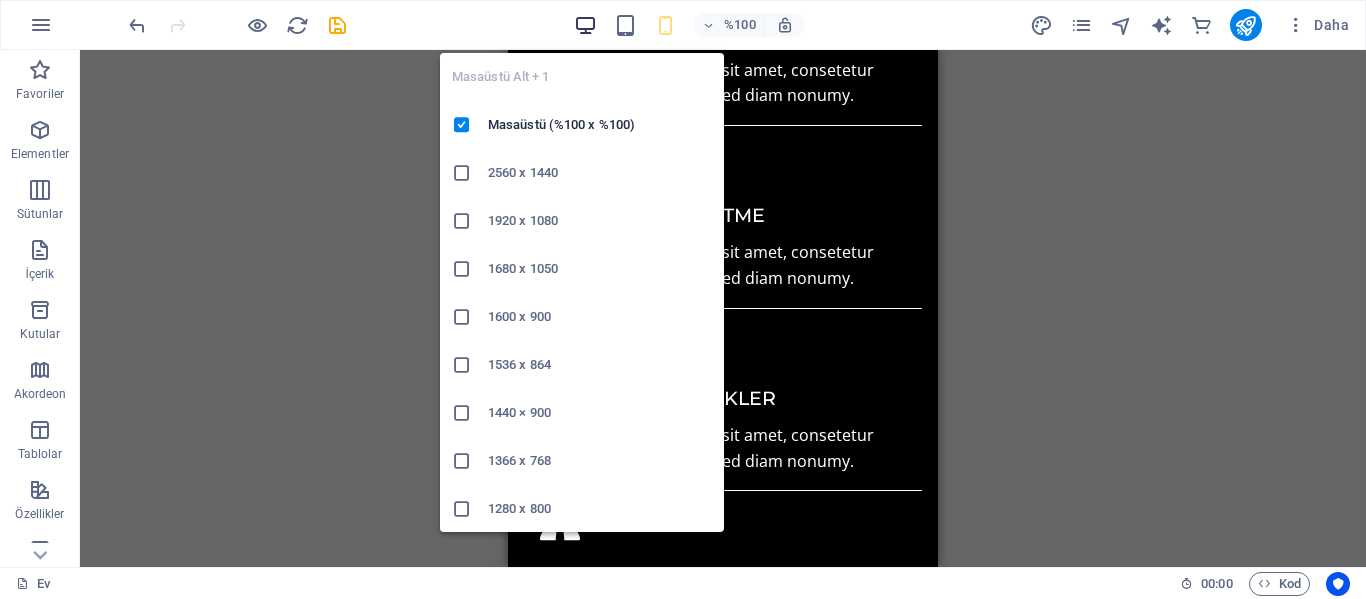 click at bounding box center (585, 25) 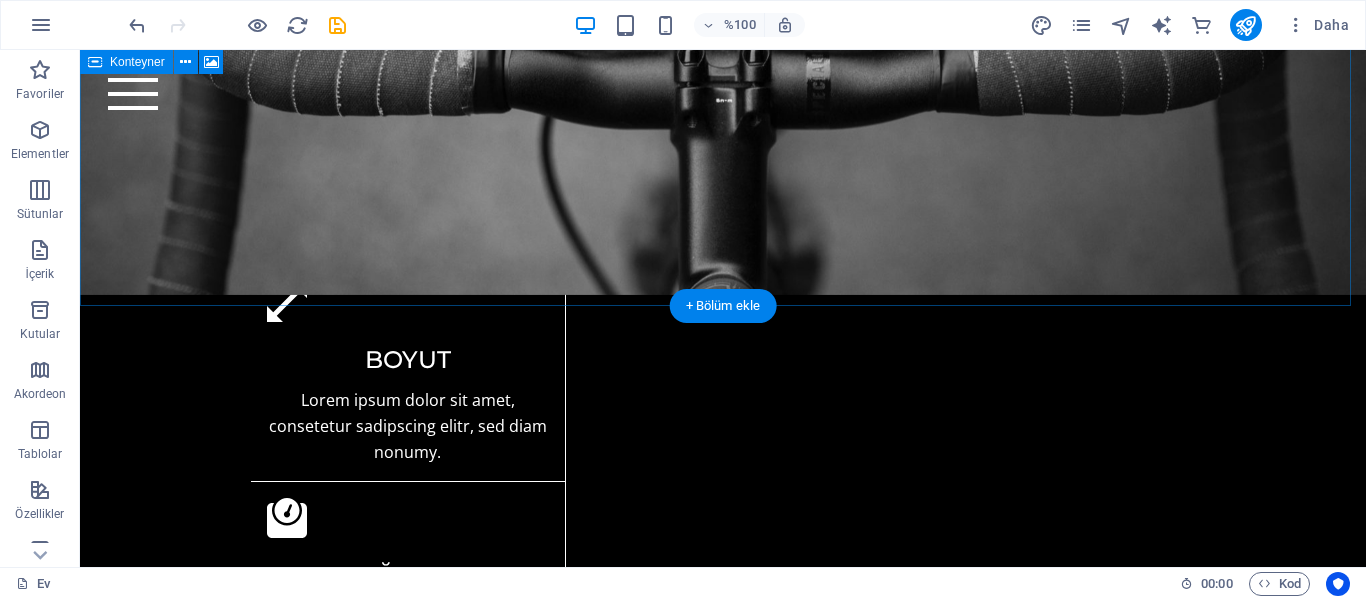click on "İçeriği buraya bırakın veya  Öğeleri ekle  Panoya yapıştır" at bounding box center [723, 1821] 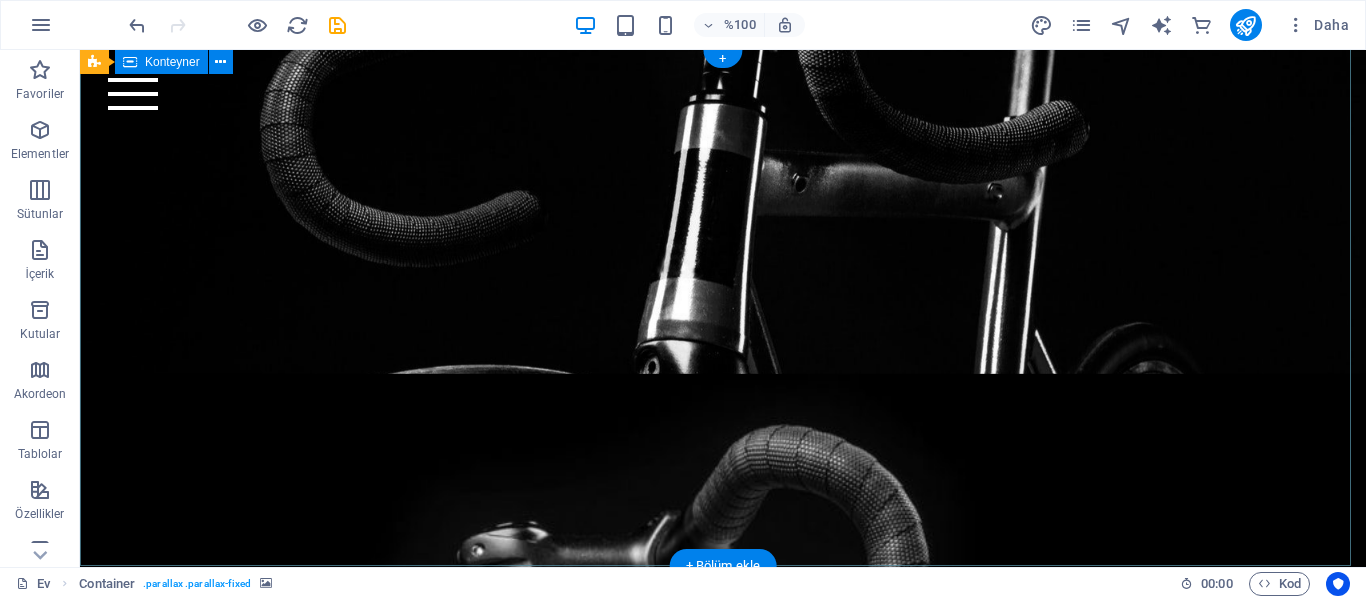 scroll, scrollTop: 0, scrollLeft: 0, axis: both 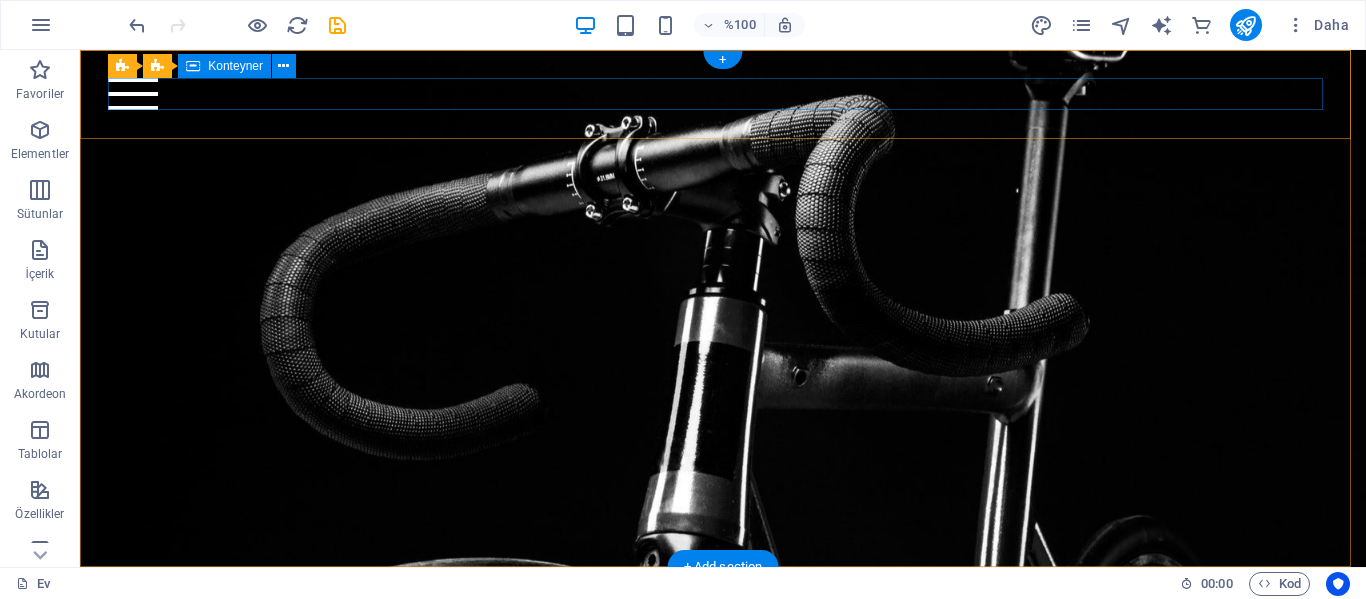 click at bounding box center (722, 94) 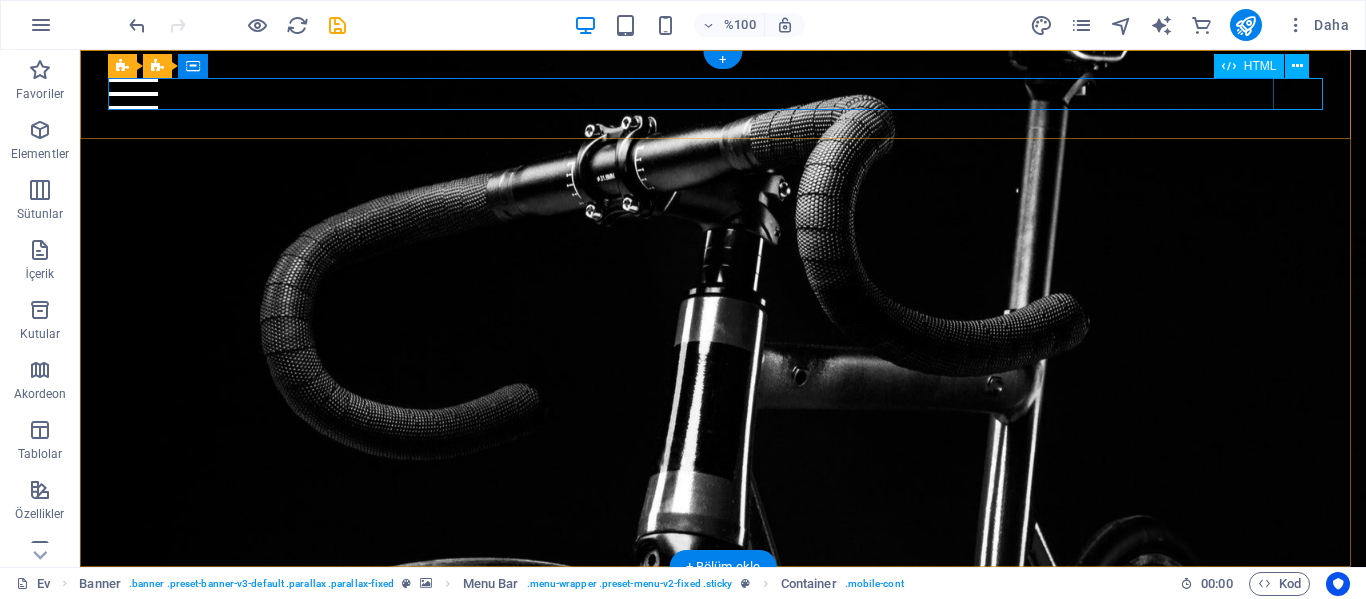 click at bounding box center [722, 94] 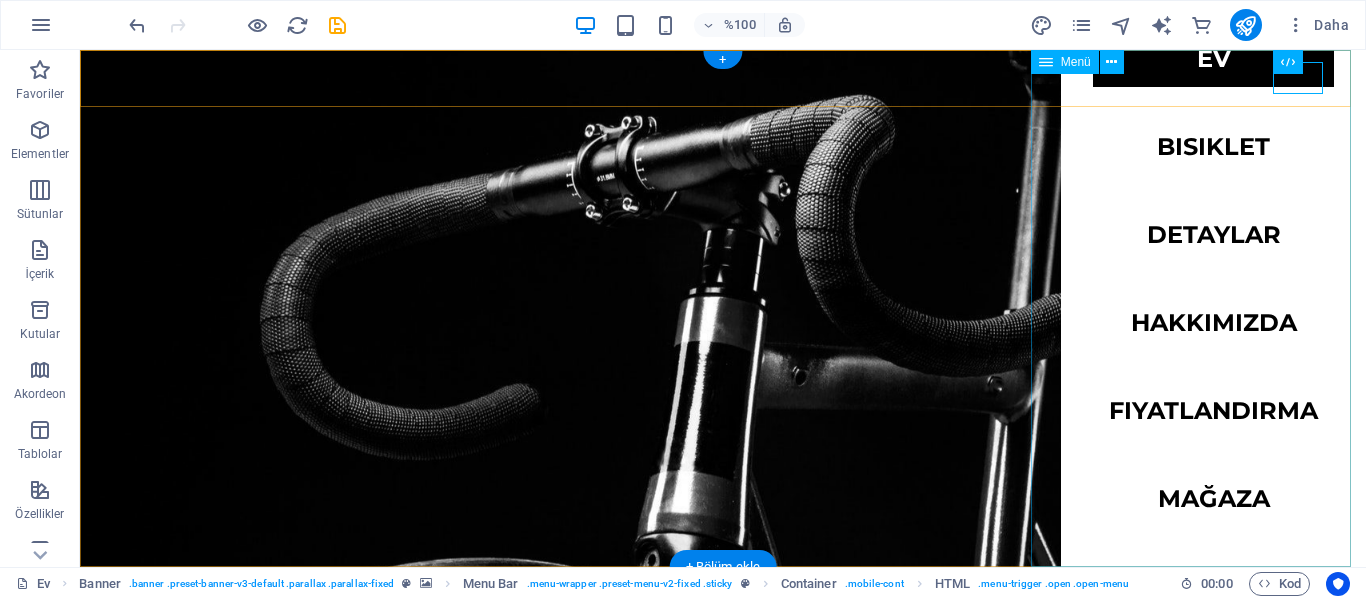 scroll, scrollTop: 104, scrollLeft: 0, axis: vertical 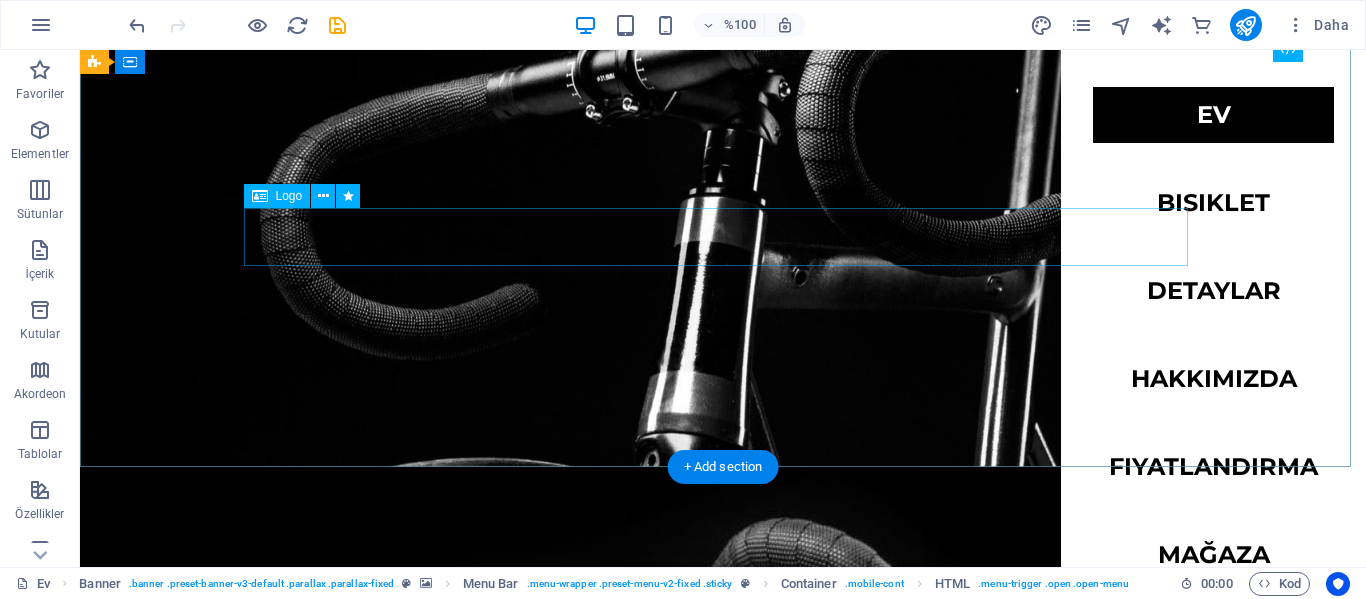 click on "[NAME] ÖZTÜRK" at bounding box center [723, 132] 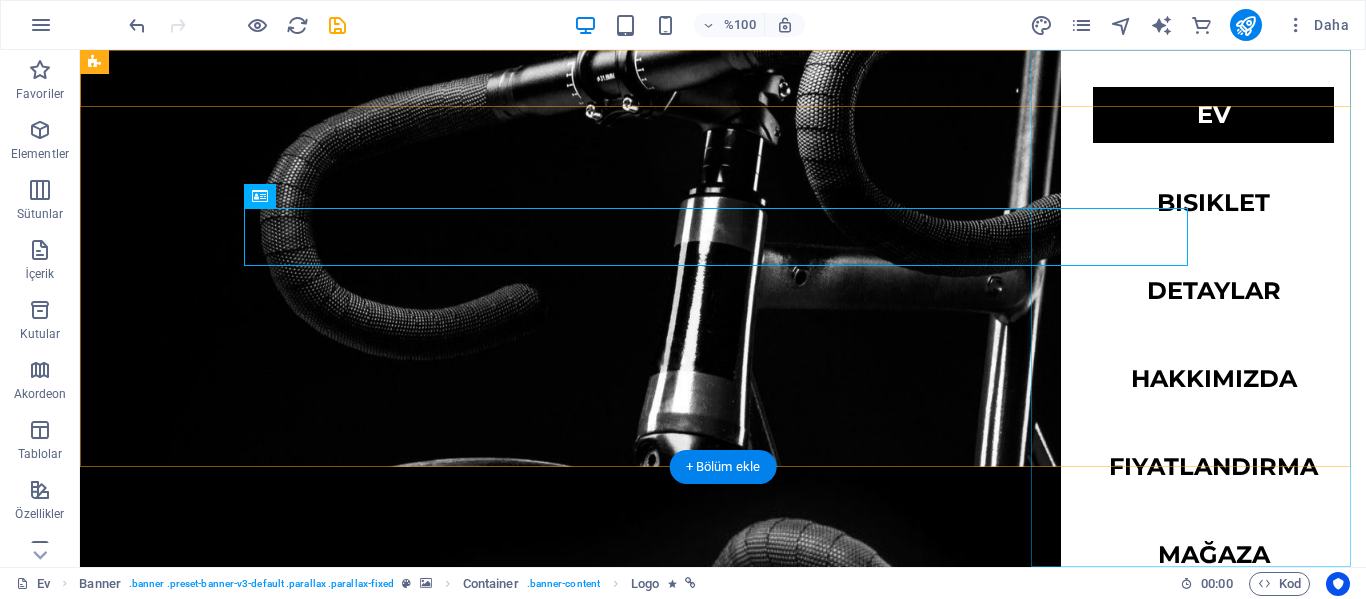 click on "Ev Bisiklet Detaylar Hakkımızda Fiyatlandırma Mağaza Temas etmek" at bounding box center [1213, 308] 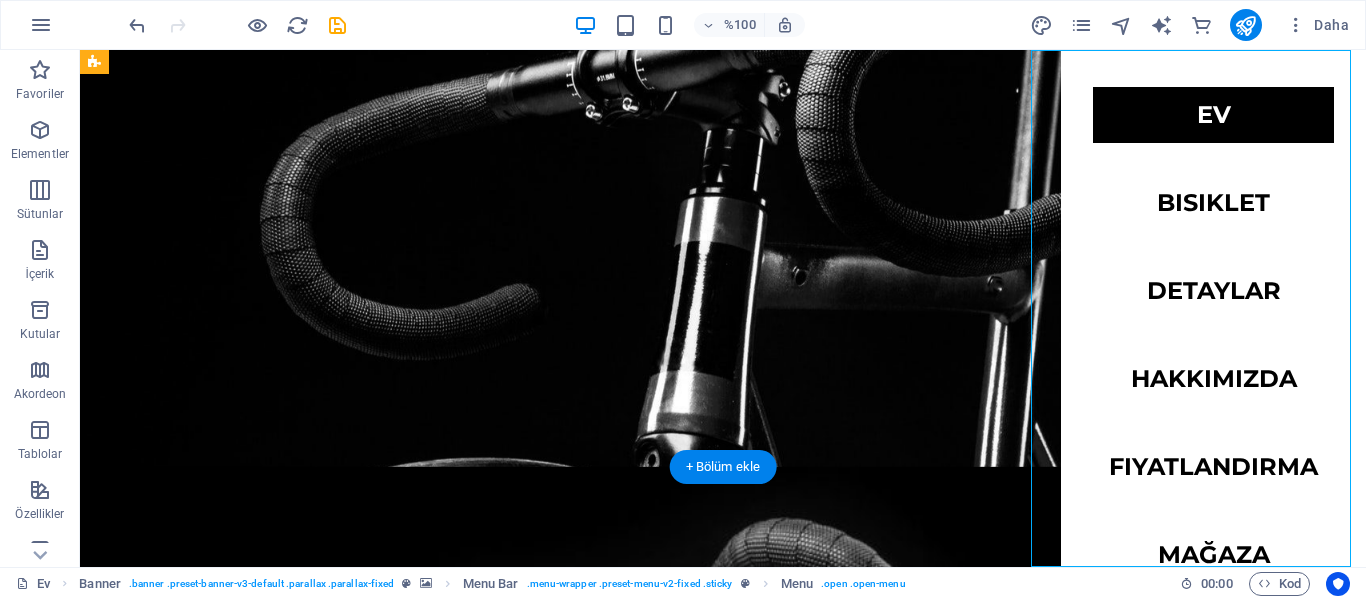 click on "Ev Bisiklet Detaylar Hakkımızda Fiyatlandırma Mağaza Temas etmek" at bounding box center (1213, 308) 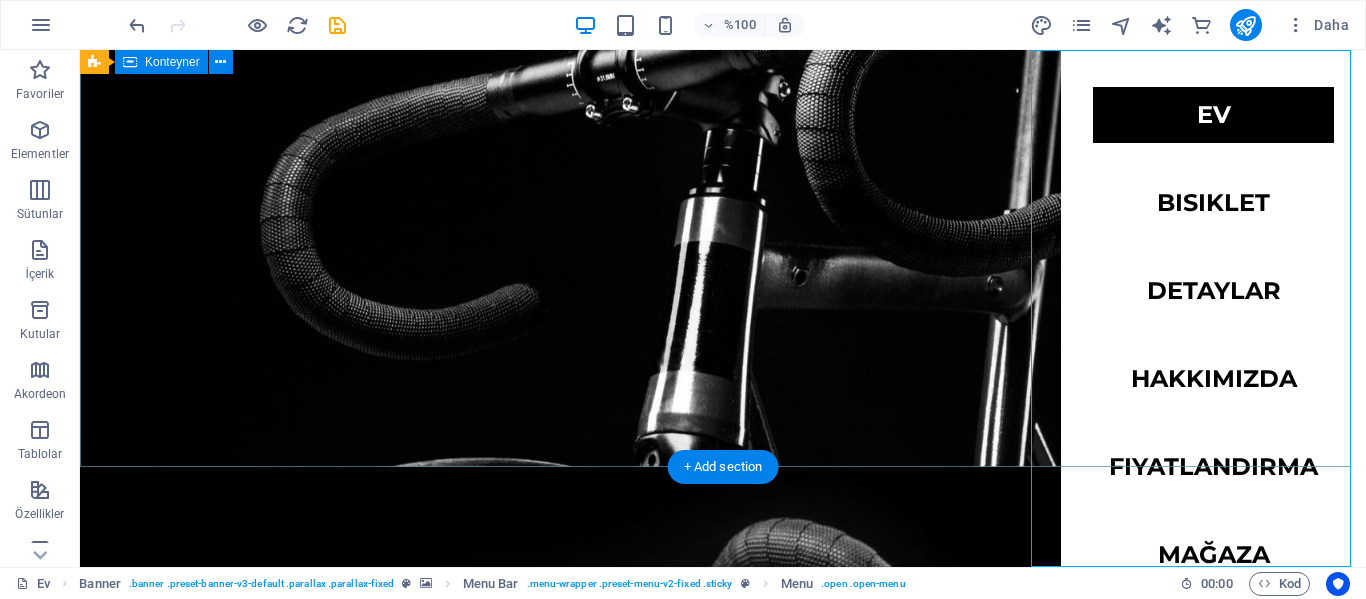 click on "[NAME] ÖZTÜRK" at bounding box center [723, 103] 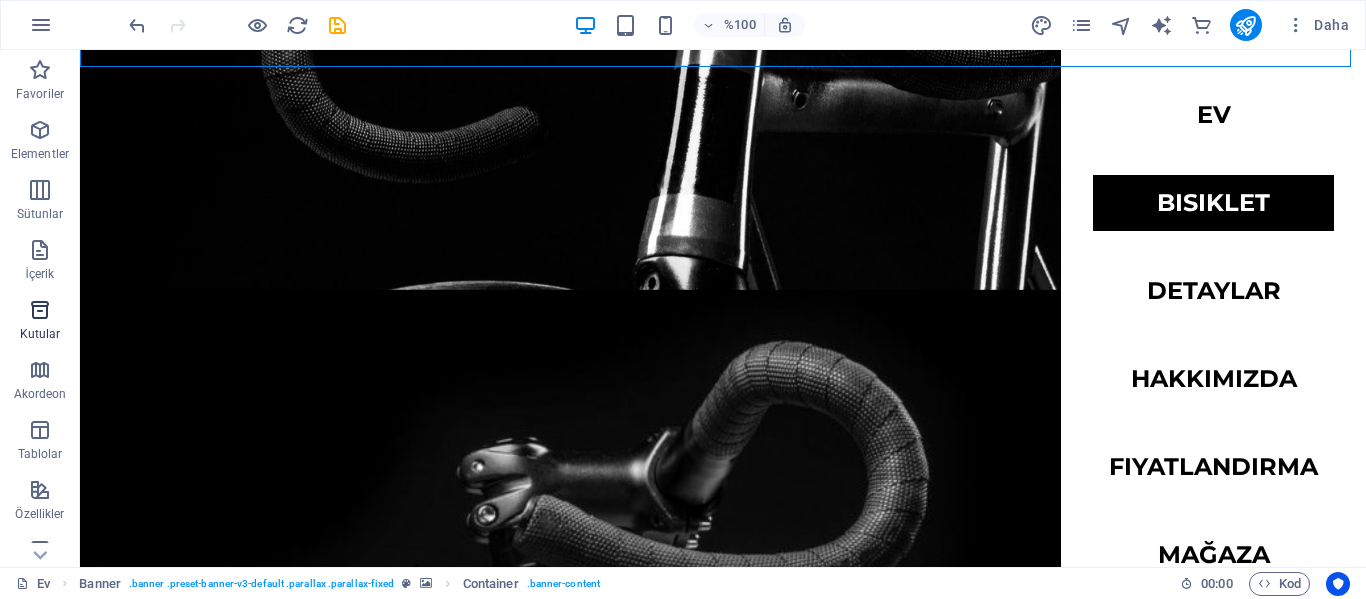 scroll, scrollTop: 500, scrollLeft: 0, axis: vertical 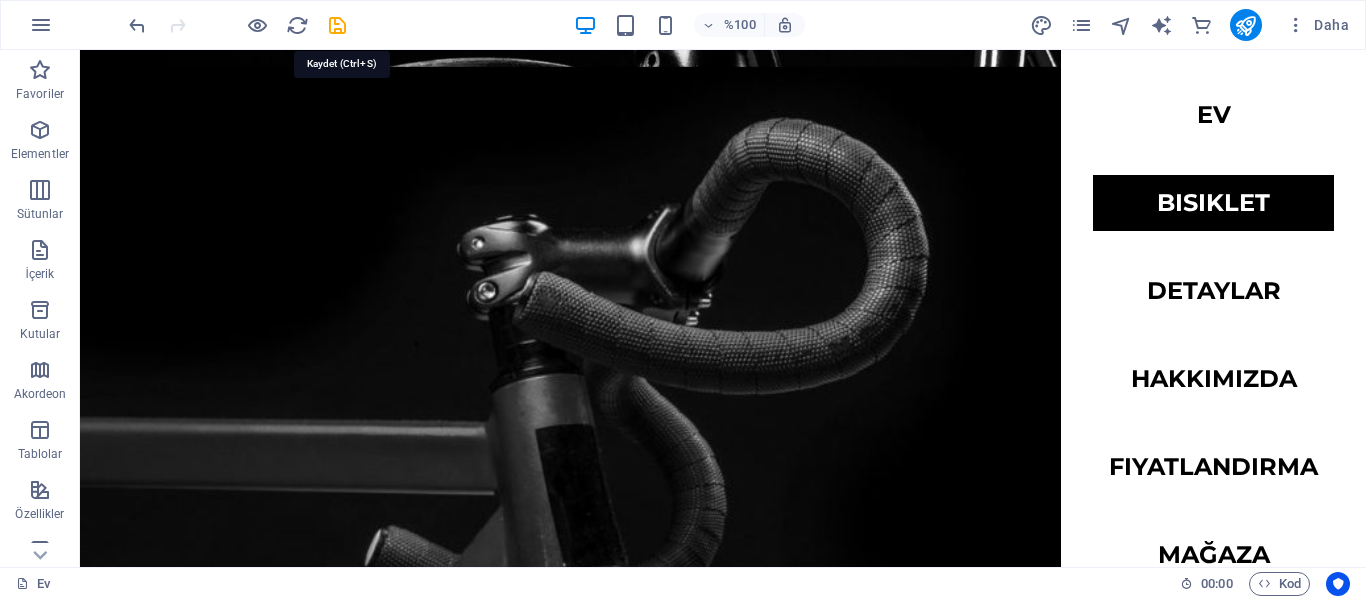 click at bounding box center (237, 25) 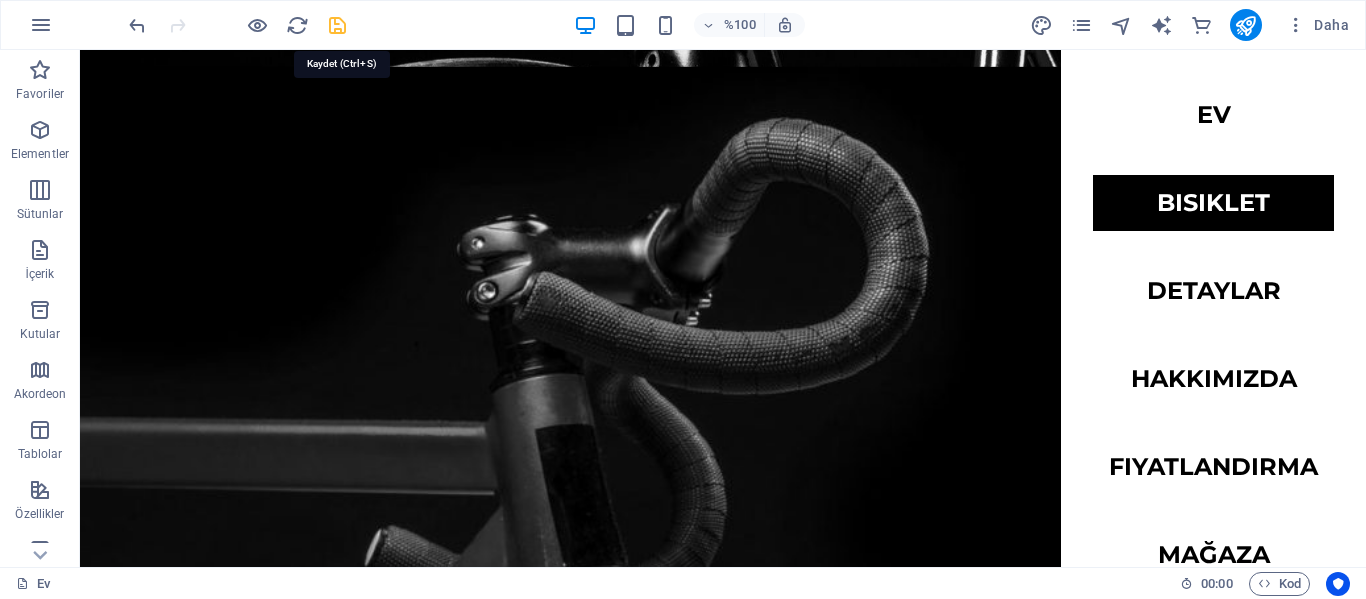 click at bounding box center [337, 25] 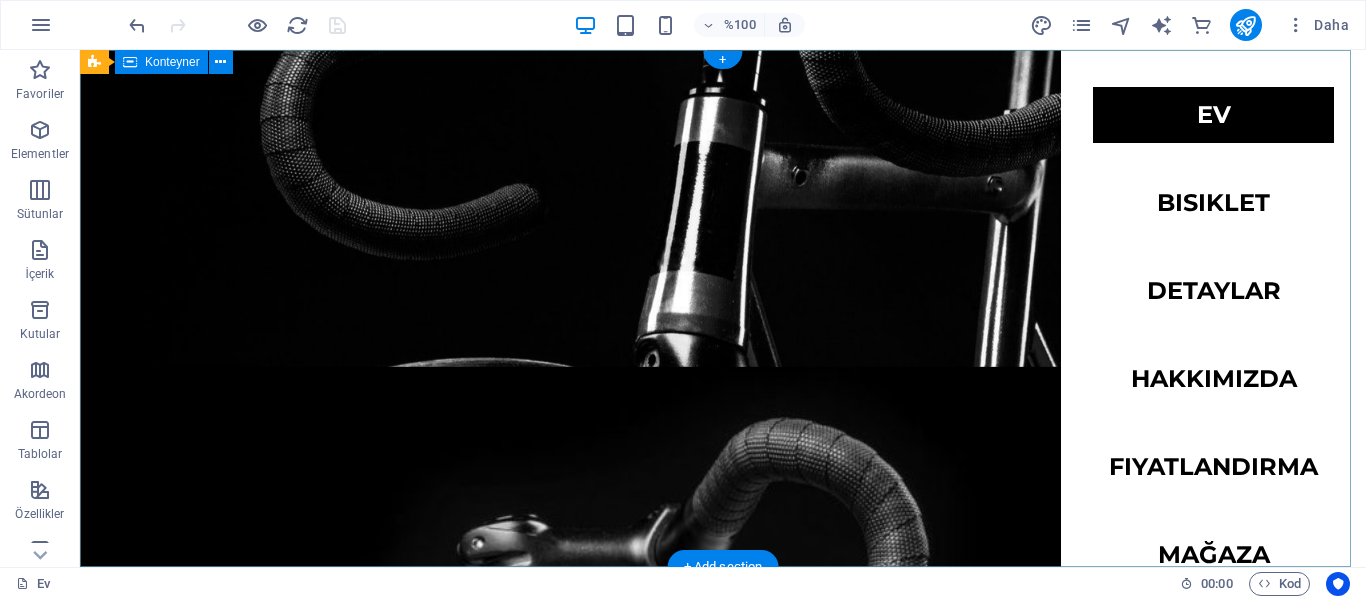 scroll, scrollTop: 0, scrollLeft: 0, axis: both 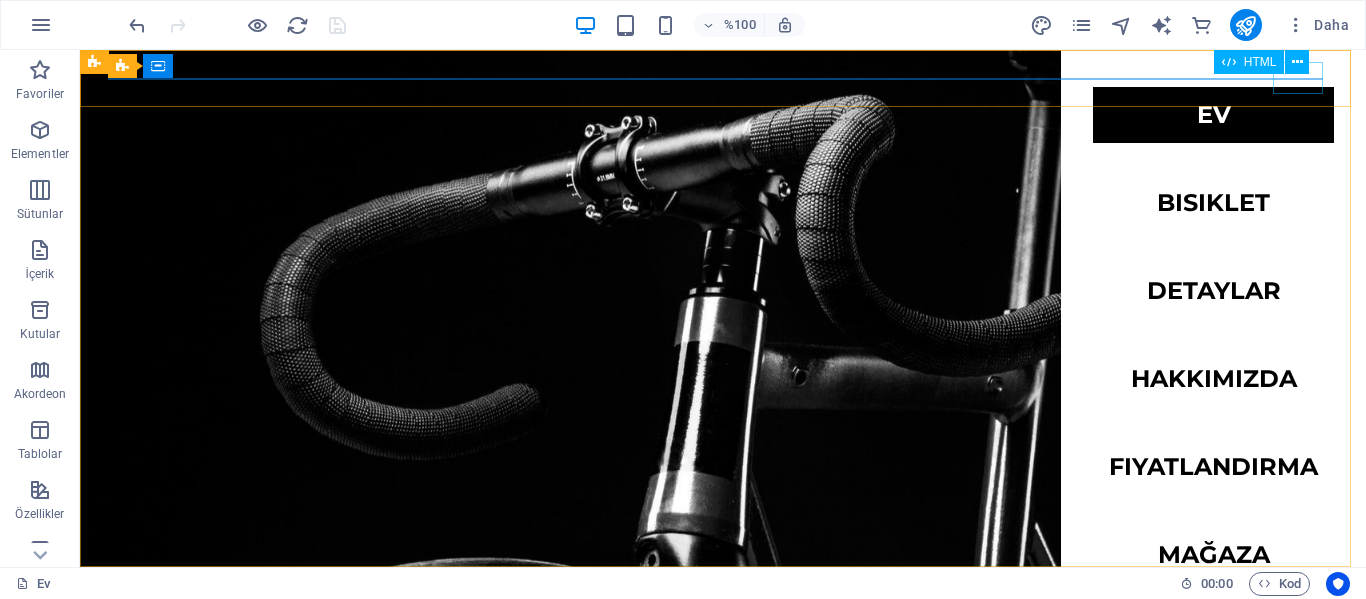 click on "HTML" at bounding box center (1268, 62) 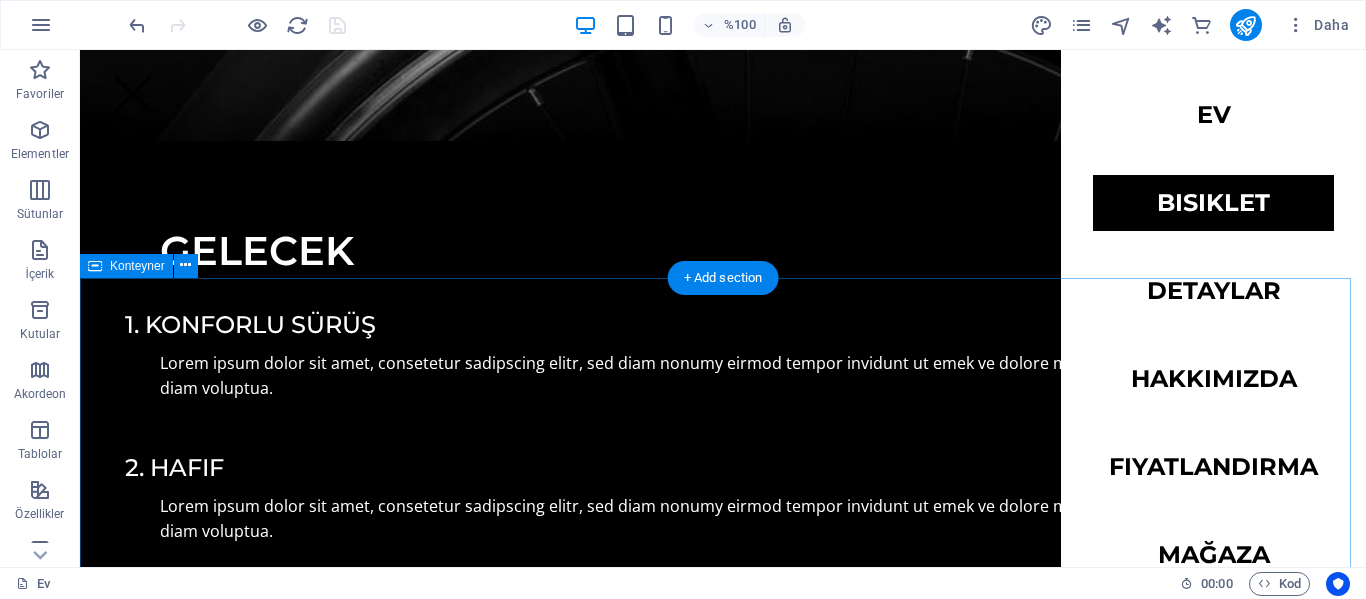 scroll, scrollTop: 1300, scrollLeft: 0, axis: vertical 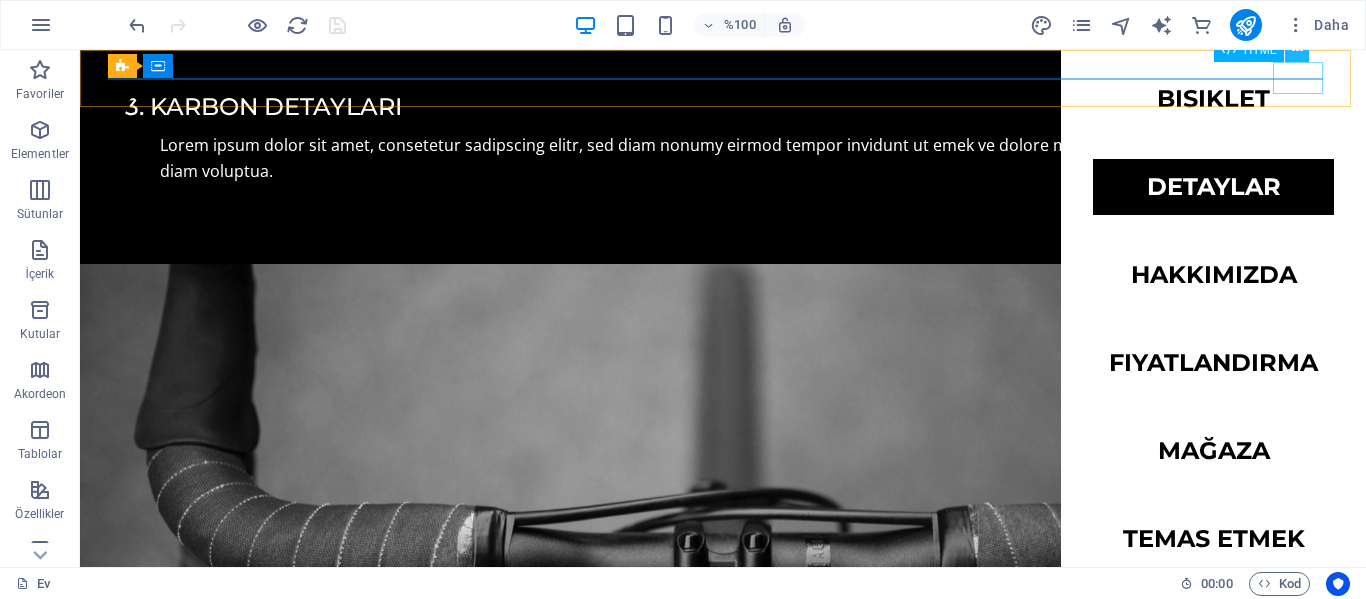 click at bounding box center [1297, 50] 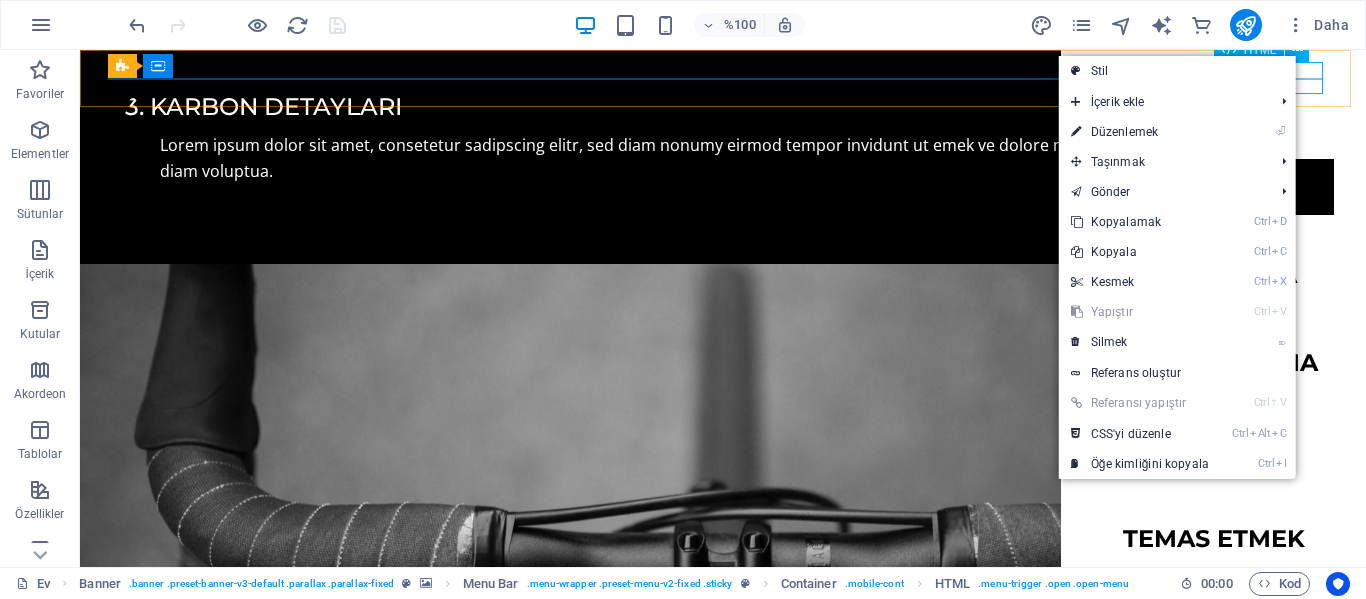 click at bounding box center [133, 94] 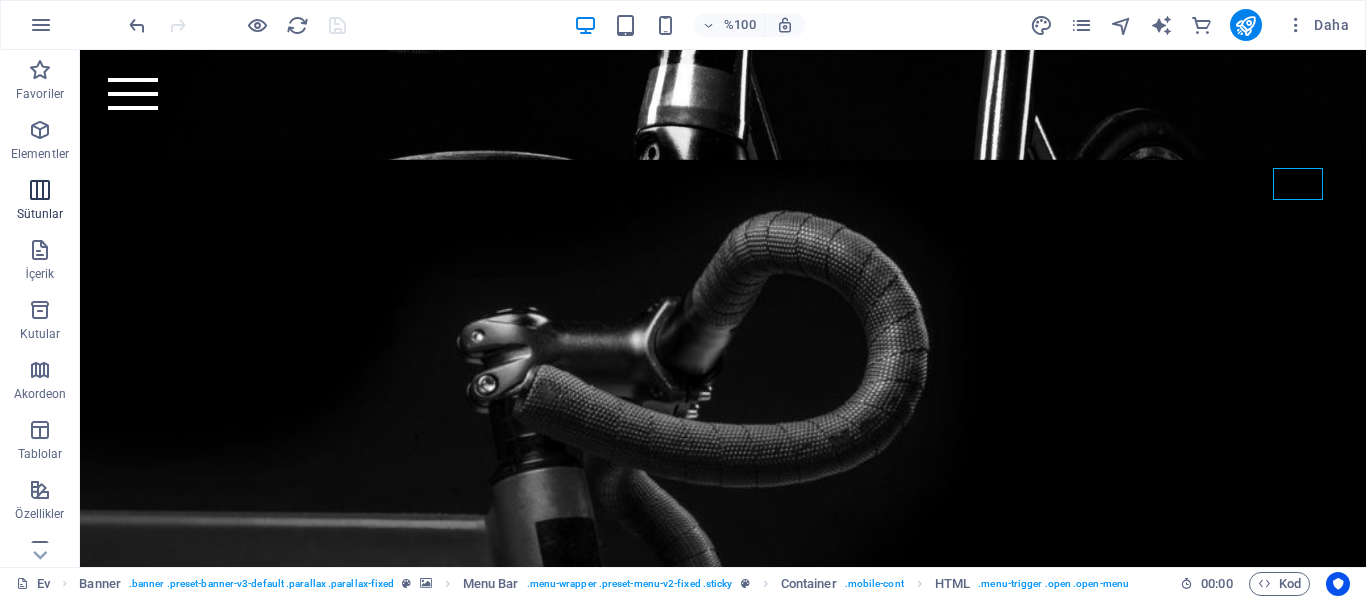 scroll, scrollTop: 400, scrollLeft: 0, axis: vertical 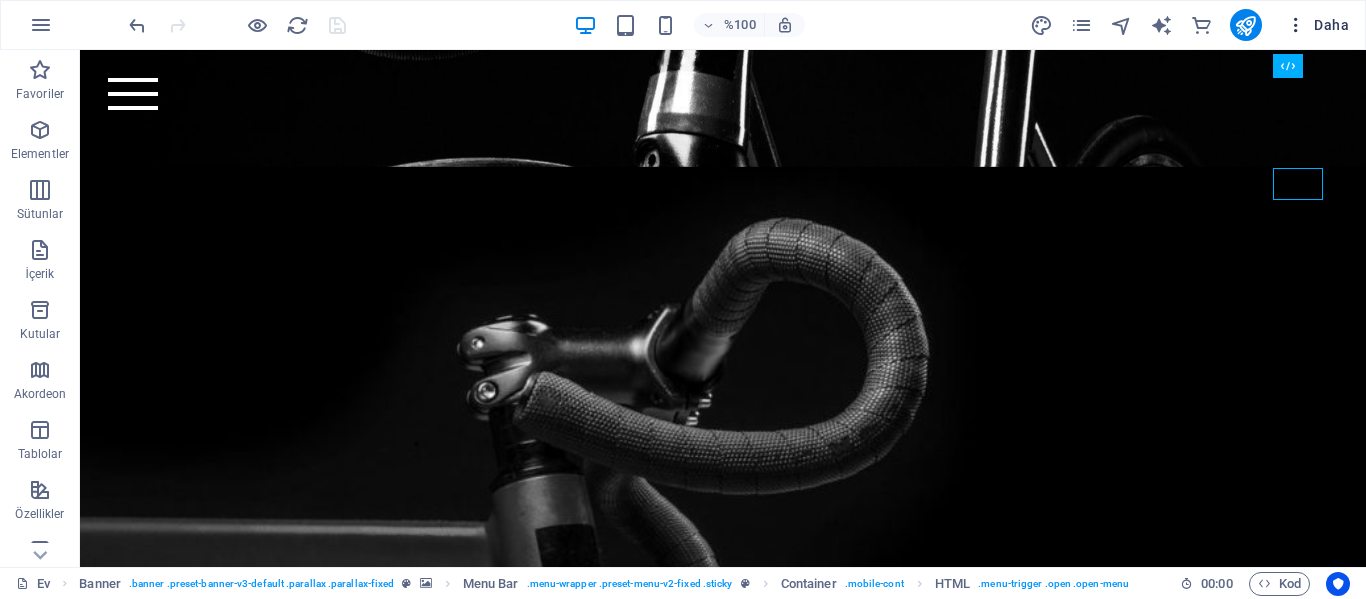 click on "Daha" at bounding box center [1331, 25] 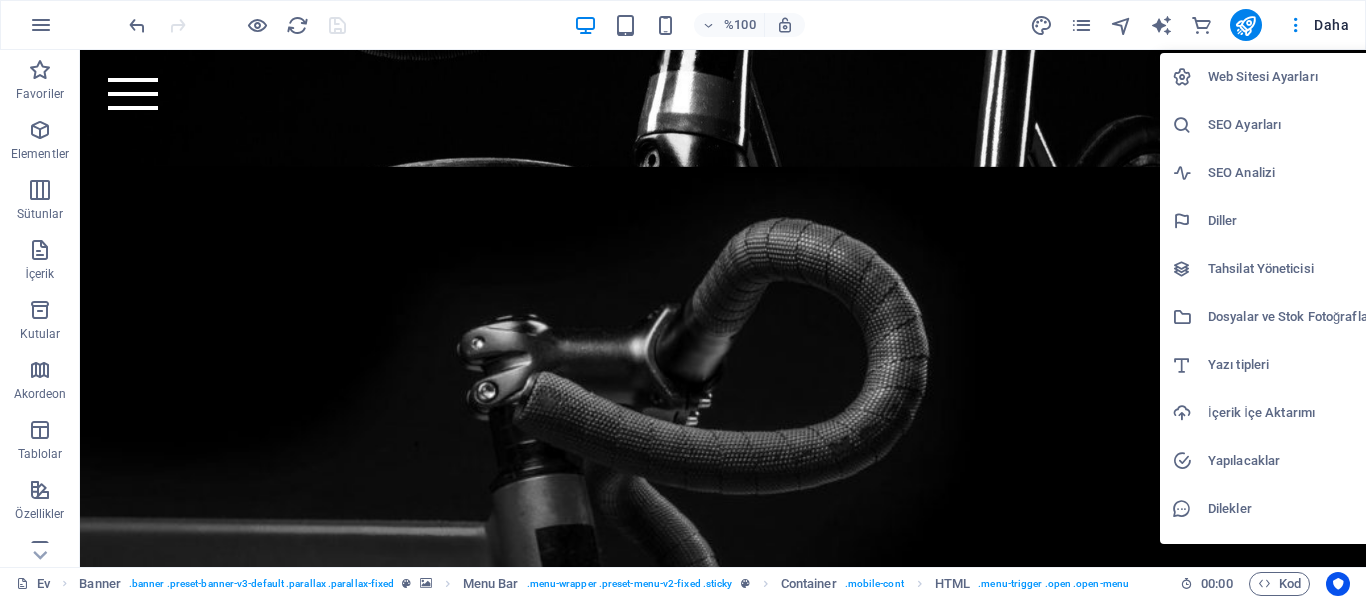 click on "Web Sitesi Ayarları" at bounding box center (1263, 76) 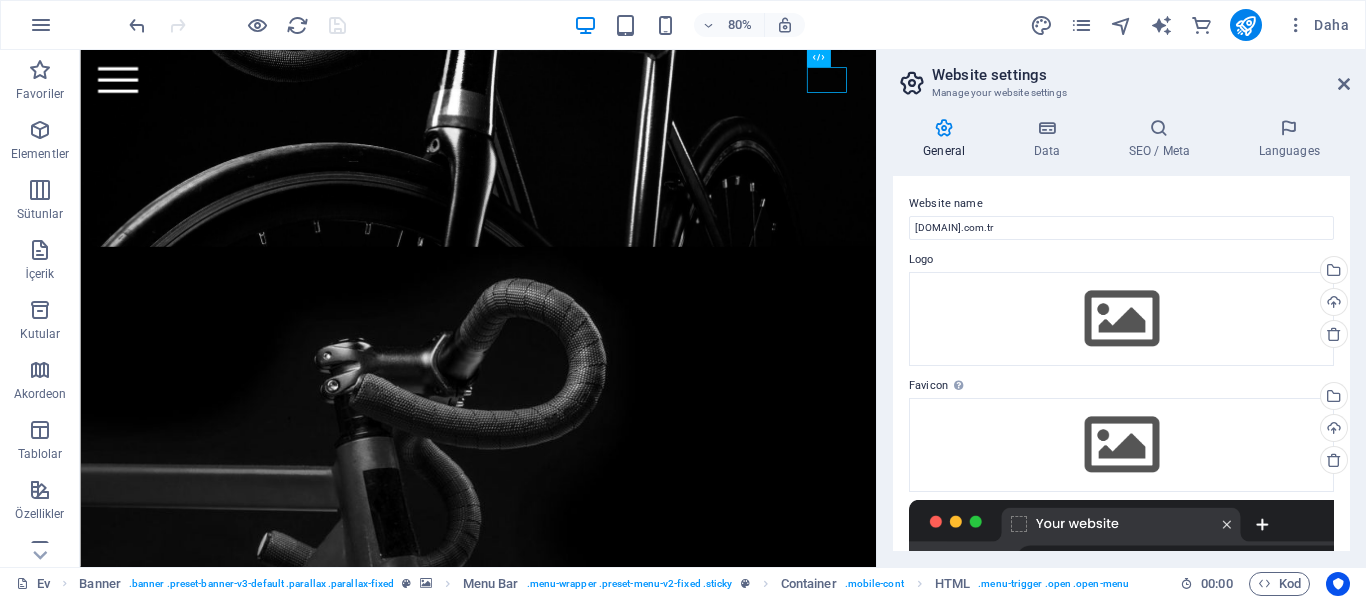 scroll, scrollTop: 0, scrollLeft: 0, axis: both 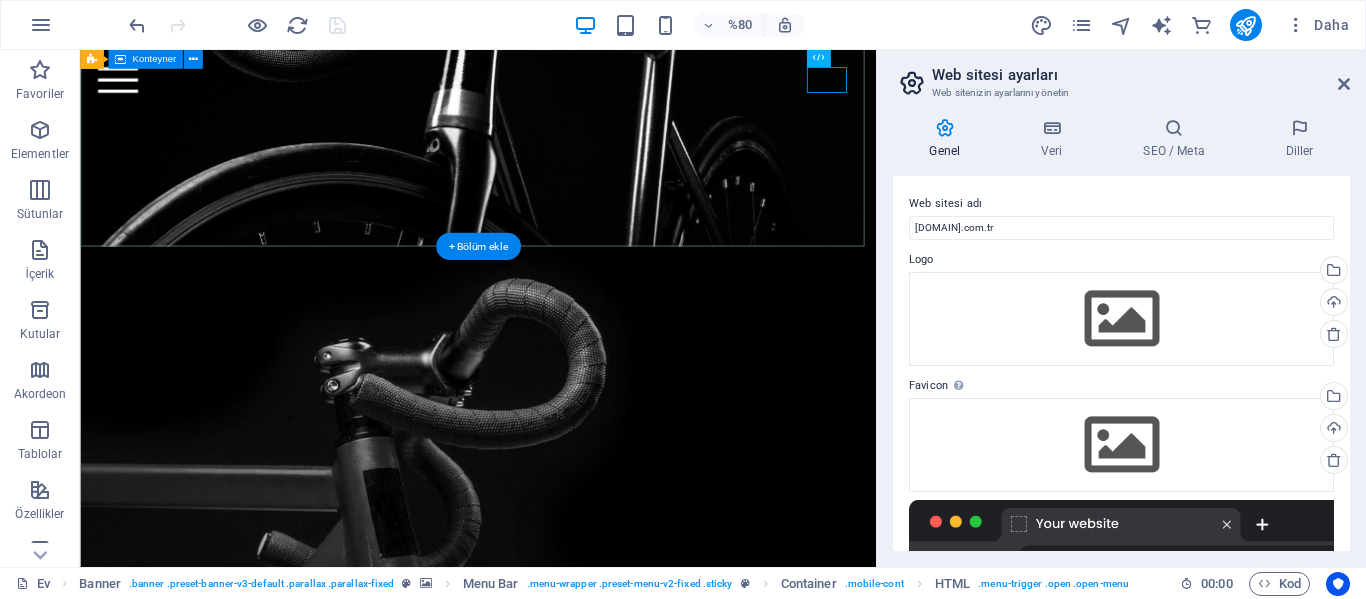 click on "[NAME] ÖZTÜRK" at bounding box center (577, -187) 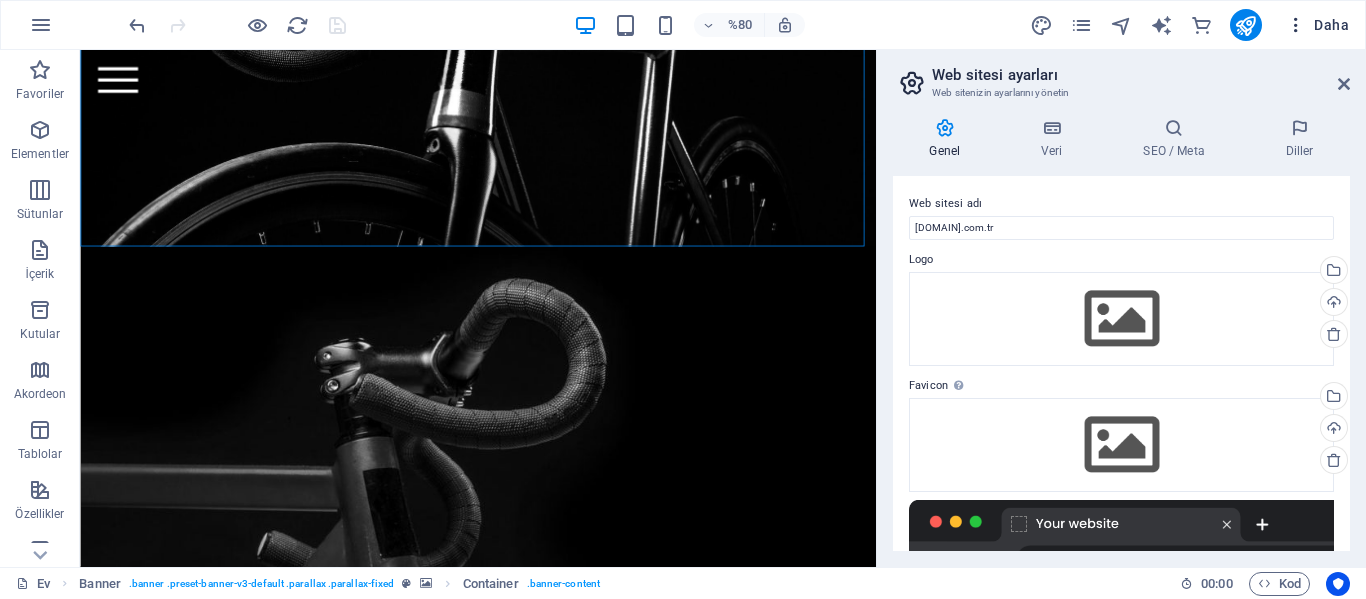 click at bounding box center [1296, 25] 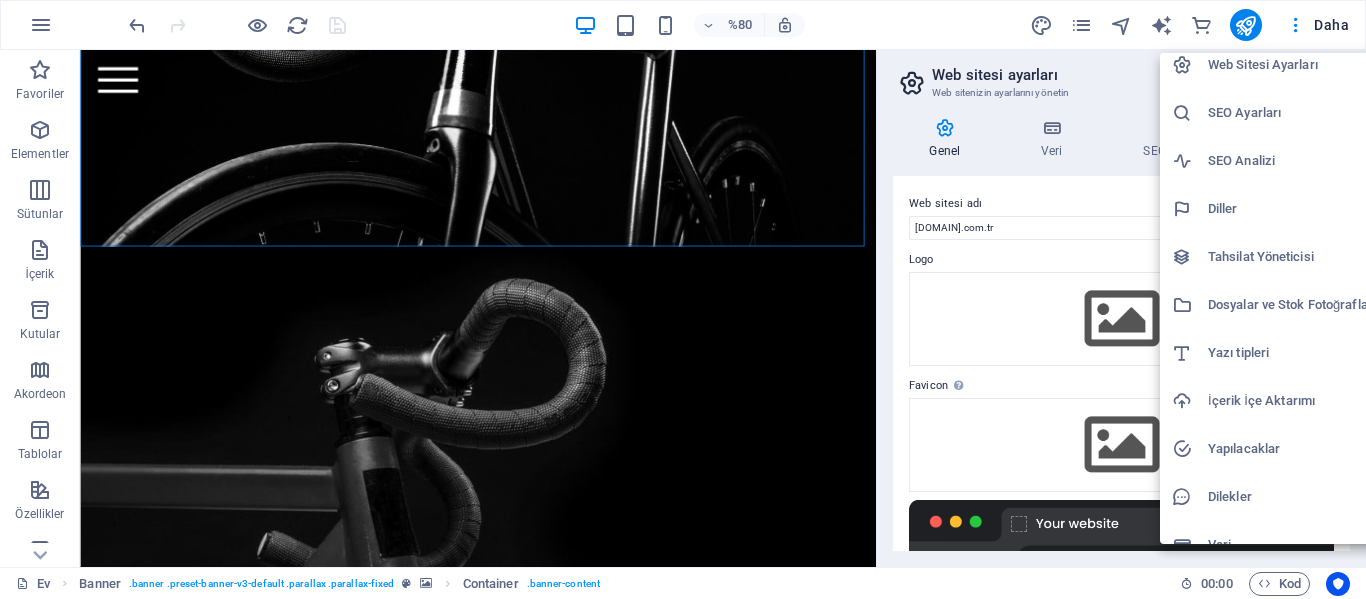 scroll, scrollTop: 0, scrollLeft: 0, axis: both 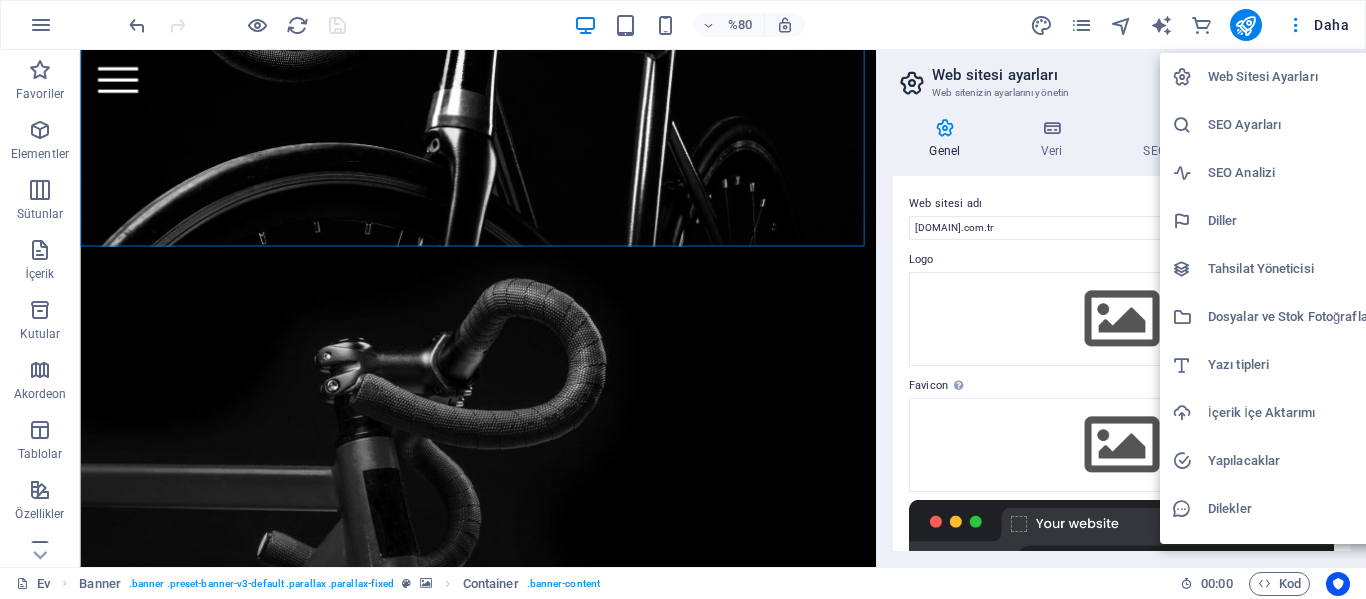 click at bounding box center (683, 299) 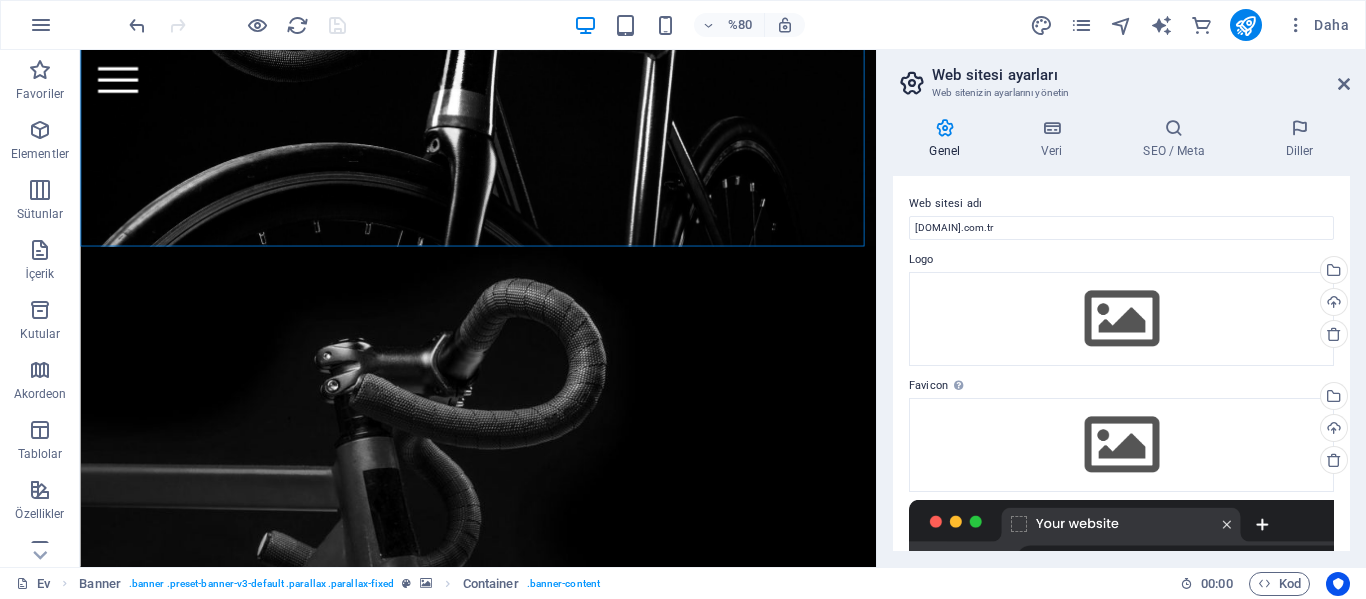 click on "Web sitesi ayarları" at bounding box center [1141, 75] 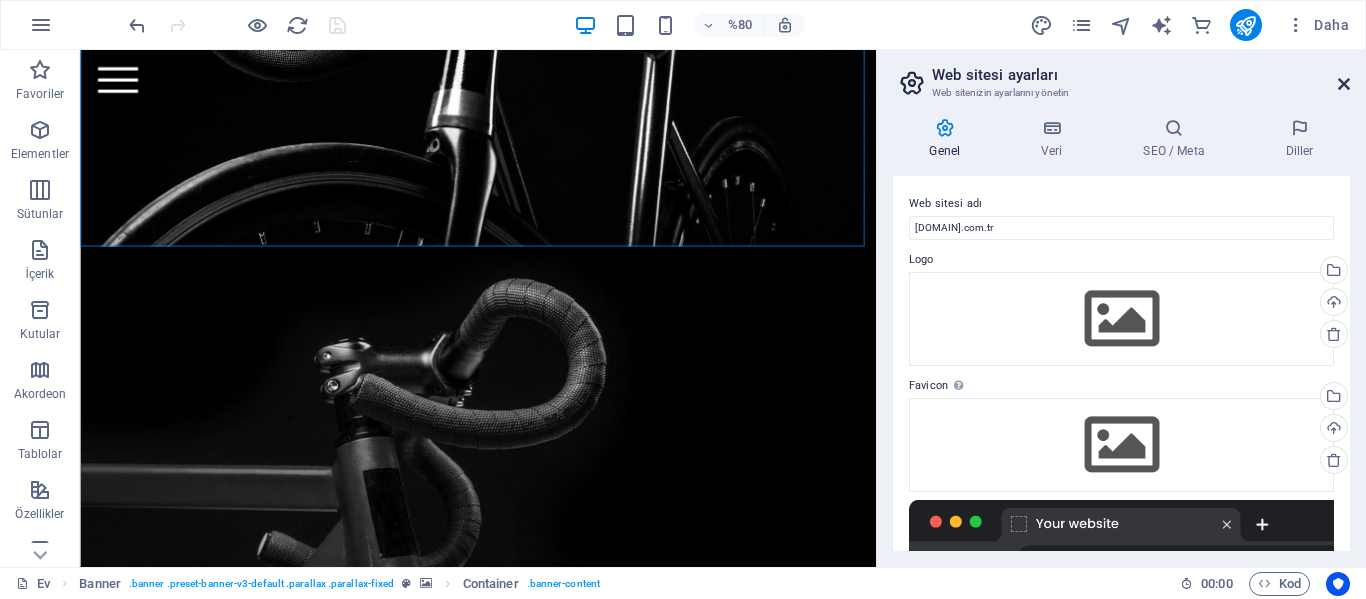 click at bounding box center (1344, 84) 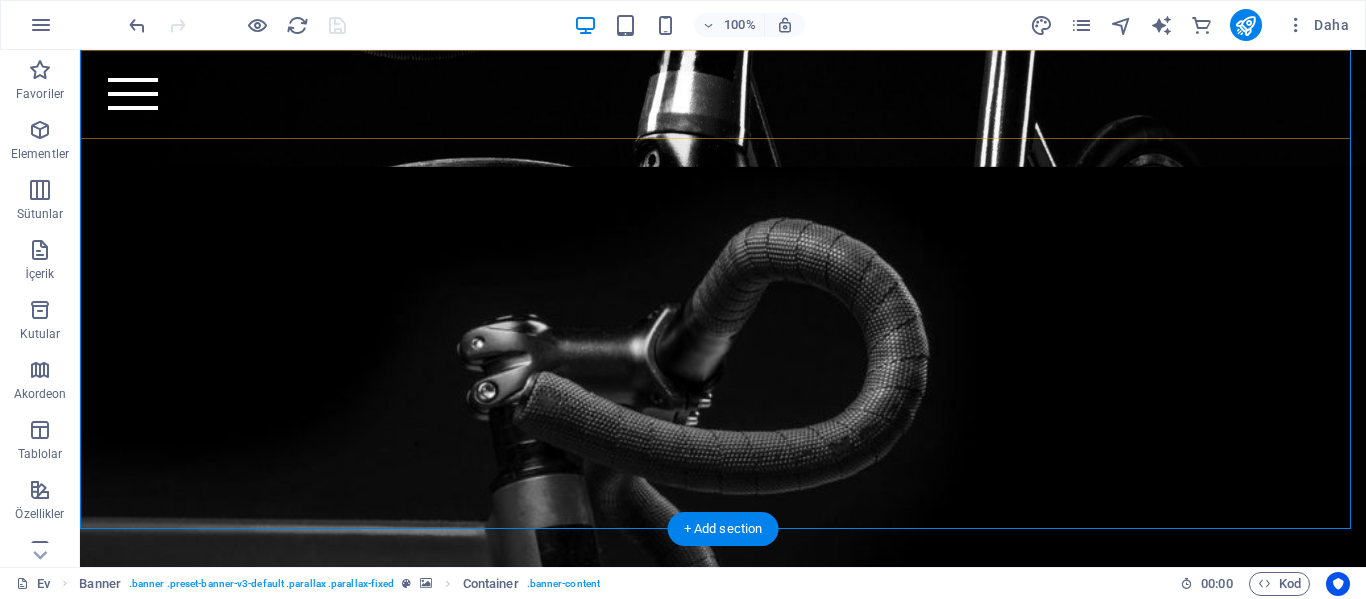scroll, scrollTop: 38, scrollLeft: 0, axis: vertical 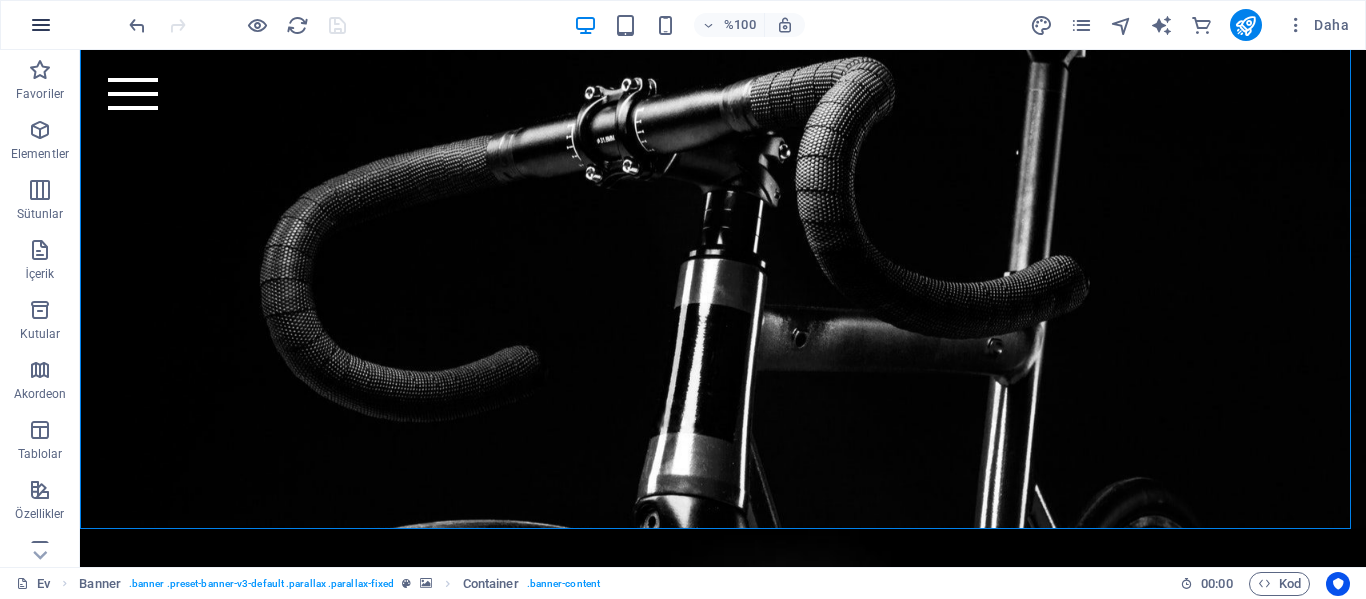 click at bounding box center (41, 25) 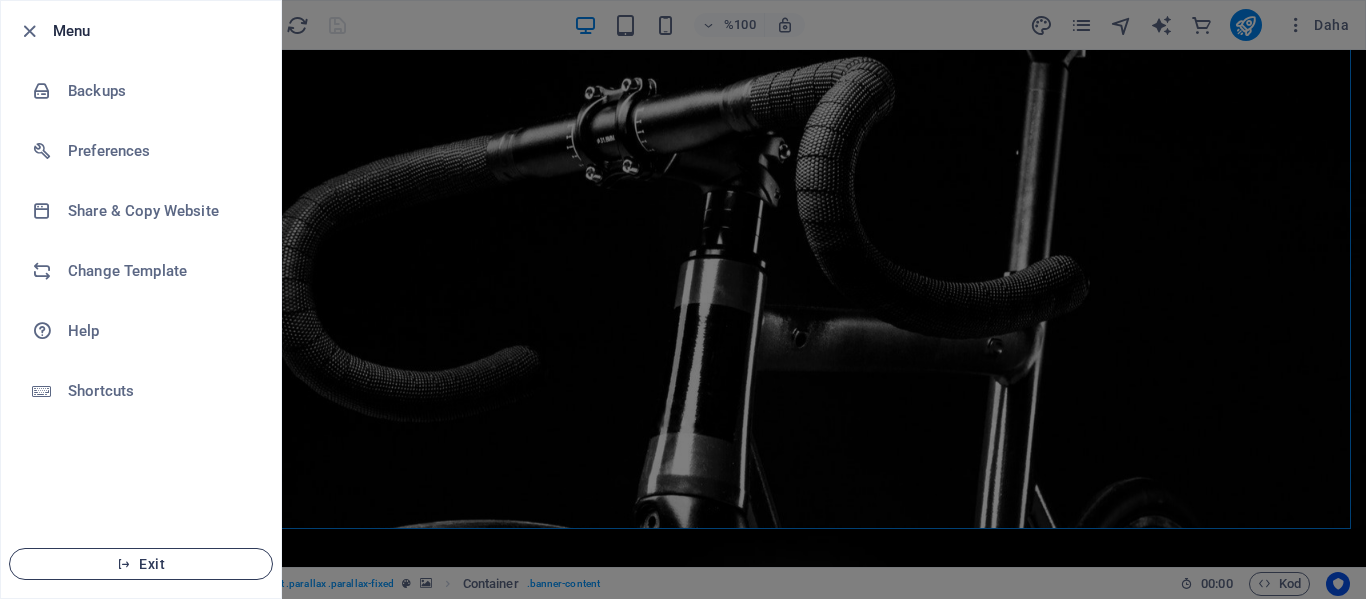 click on "Exit" at bounding box center [141, 564] 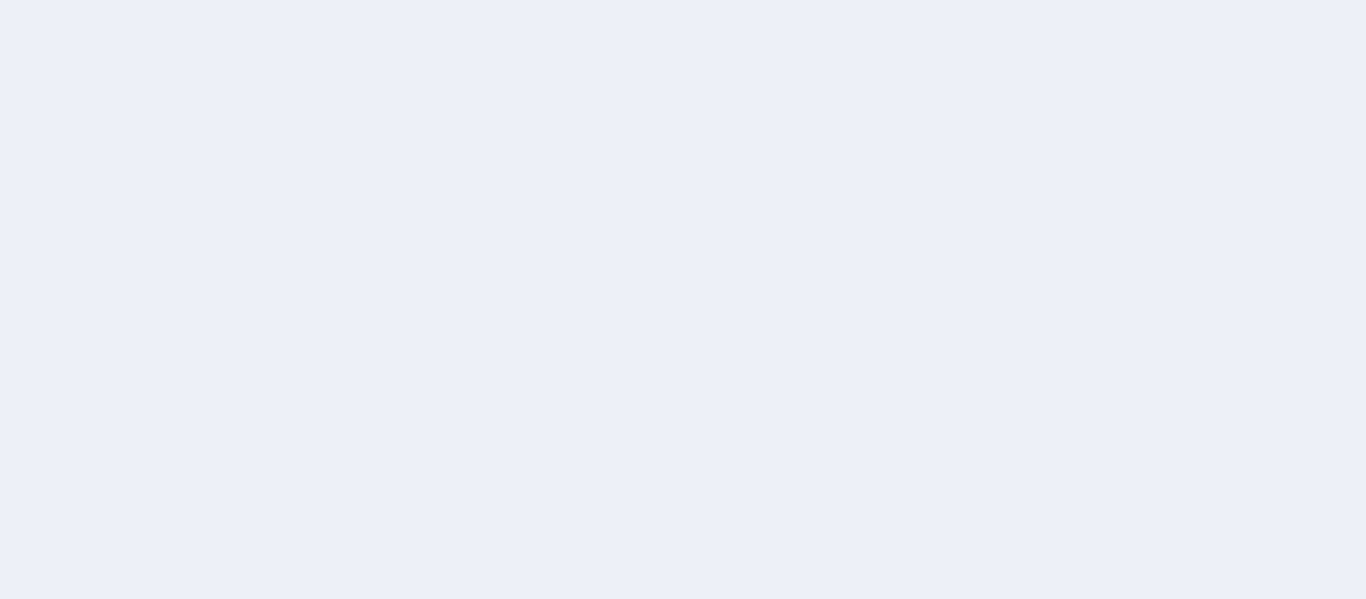 scroll, scrollTop: 0, scrollLeft: 0, axis: both 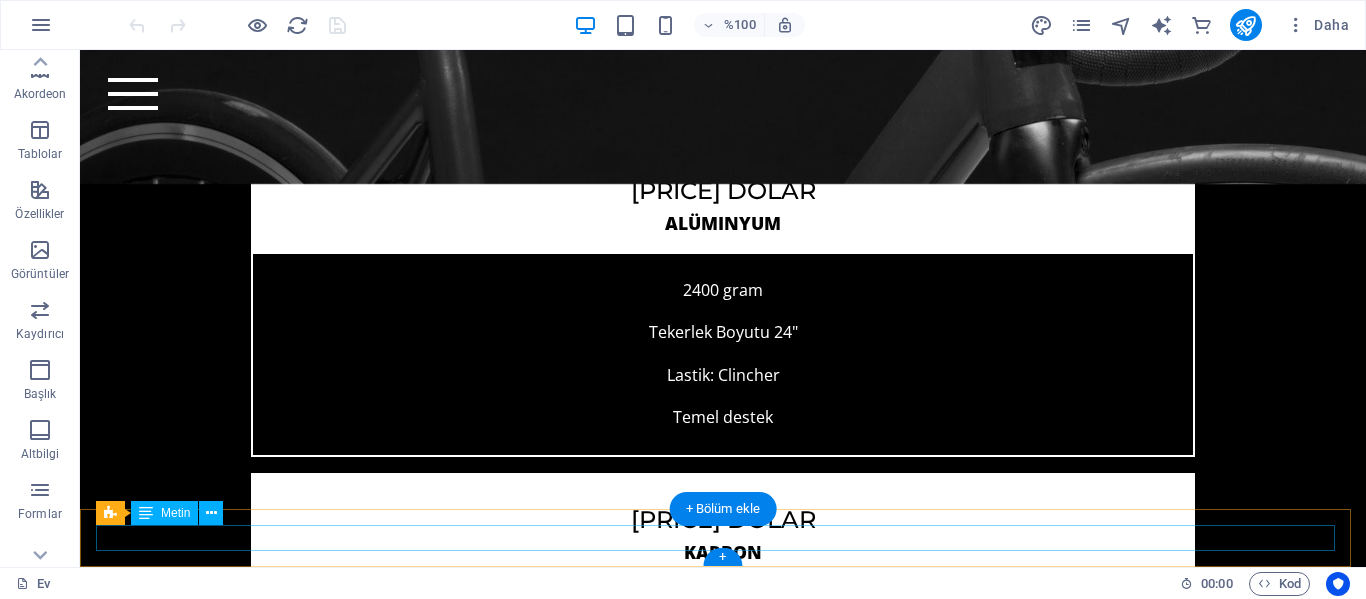 click on "[EMAIL]" at bounding box center (646, 4829) 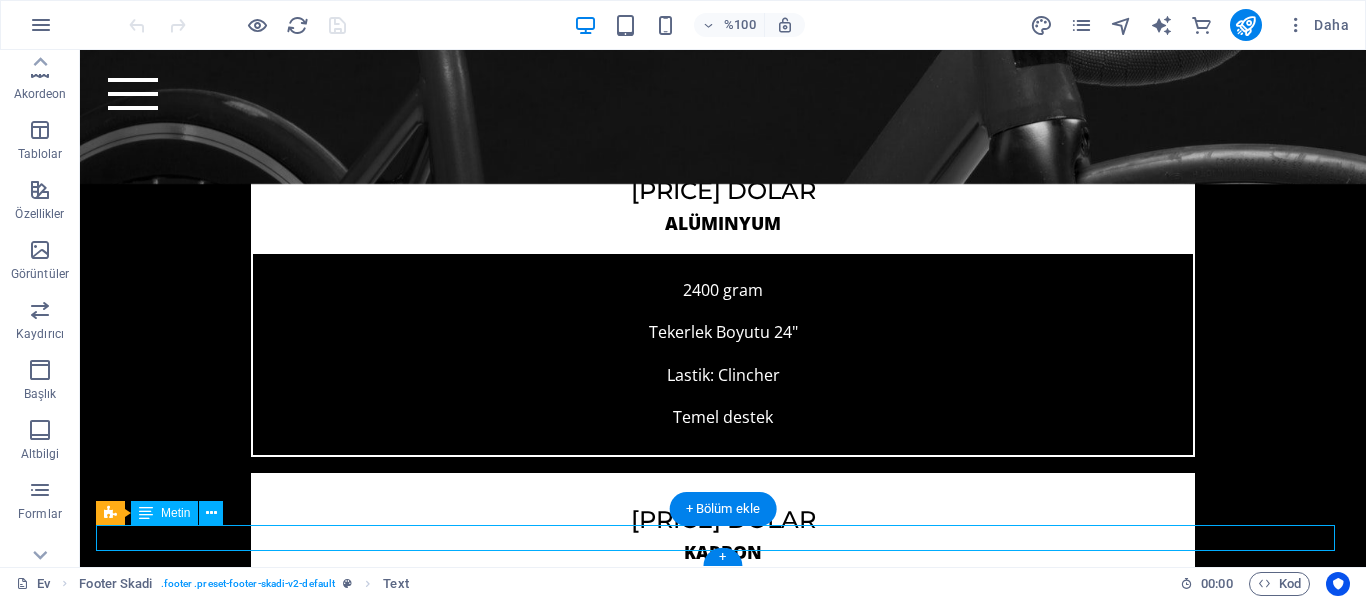 click on "[EMAIL]" at bounding box center (646, 4829) 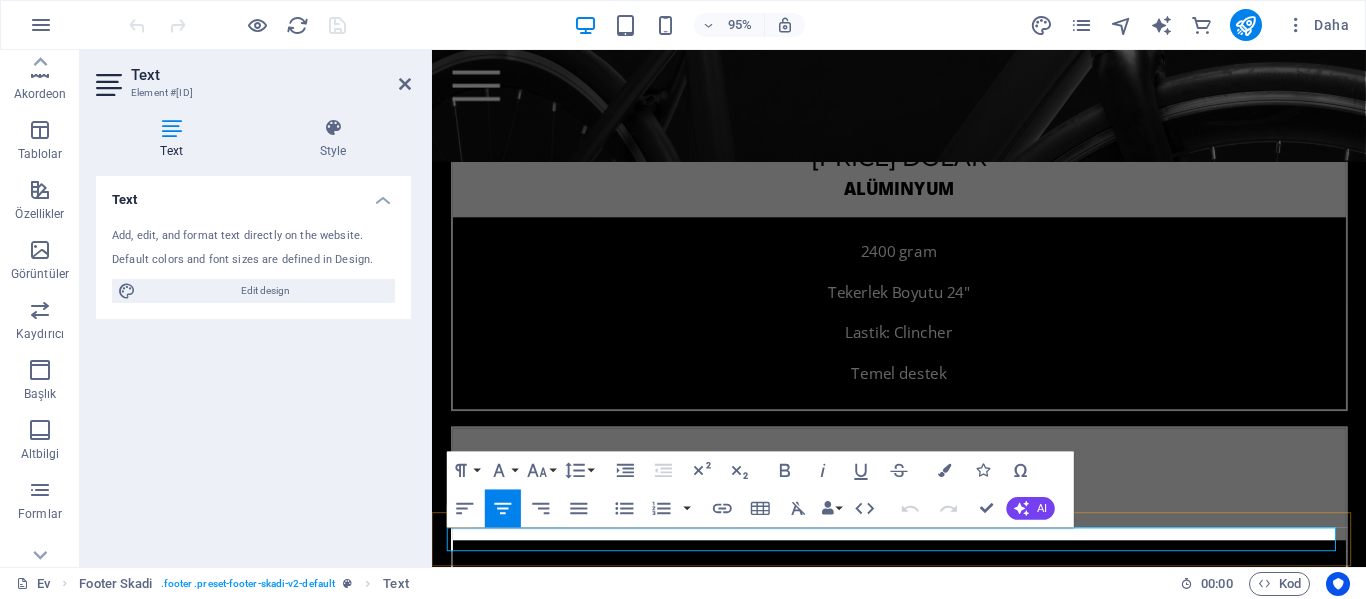 scroll, scrollTop: 6003, scrollLeft: 0, axis: vertical 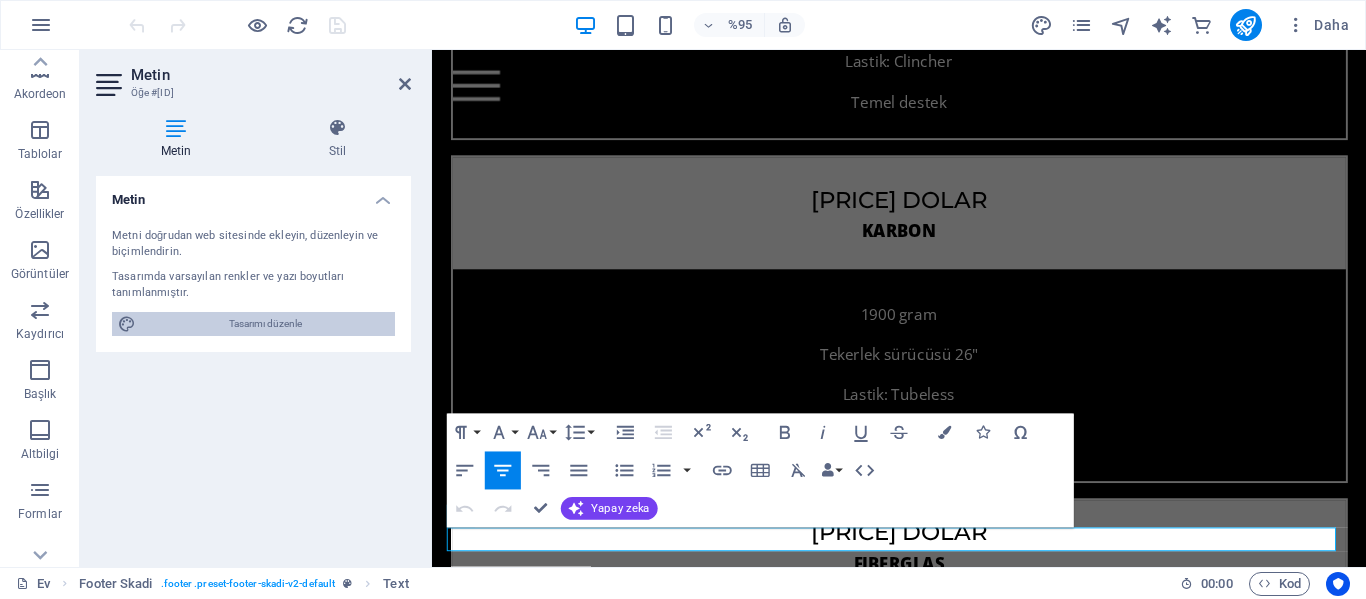 click on "Tasarımı düzenle" at bounding box center [265, 323] 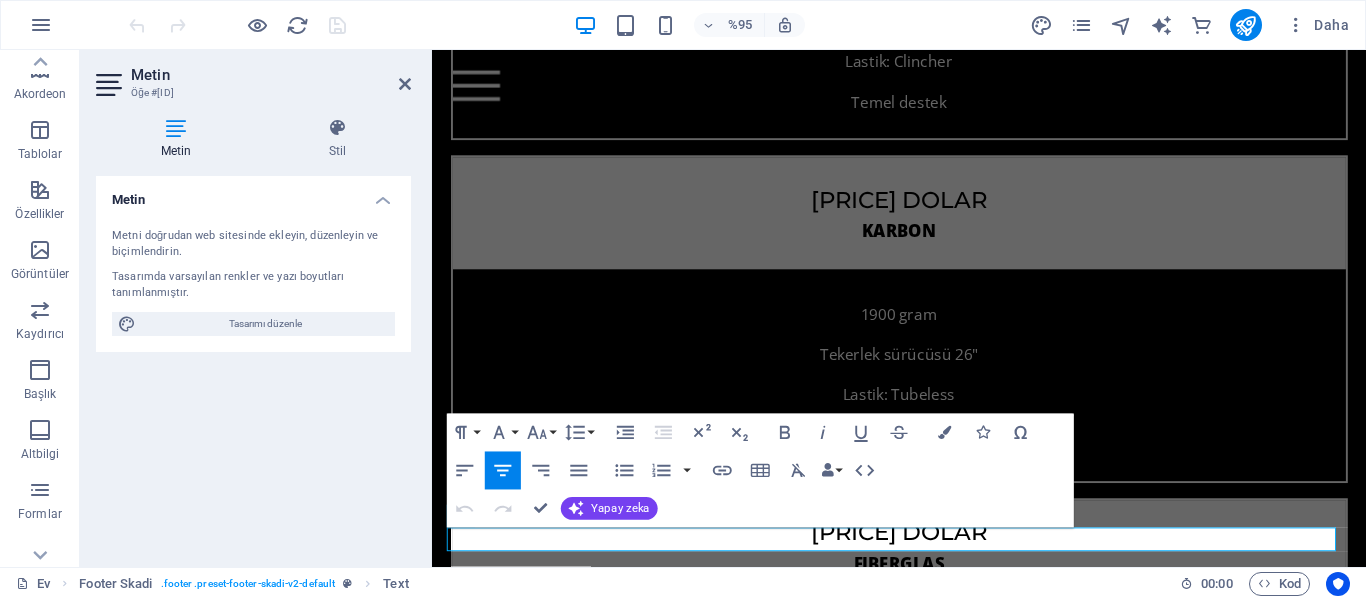 select on "px" 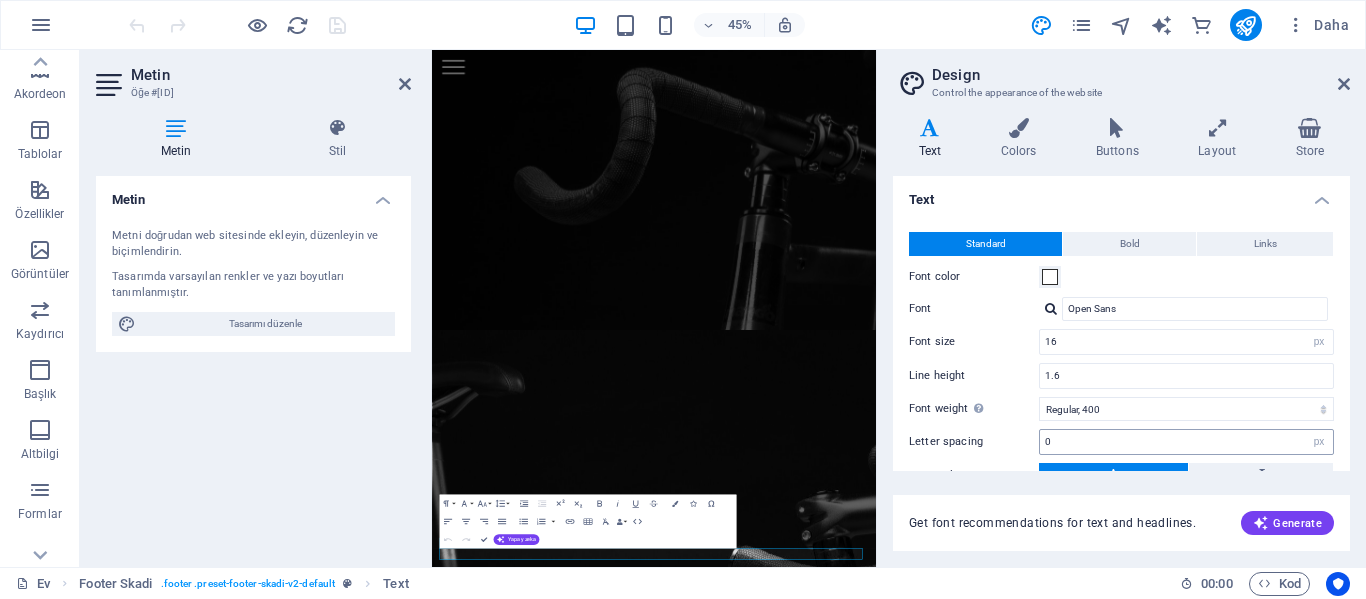 scroll, scrollTop: 7818, scrollLeft: 0, axis: vertical 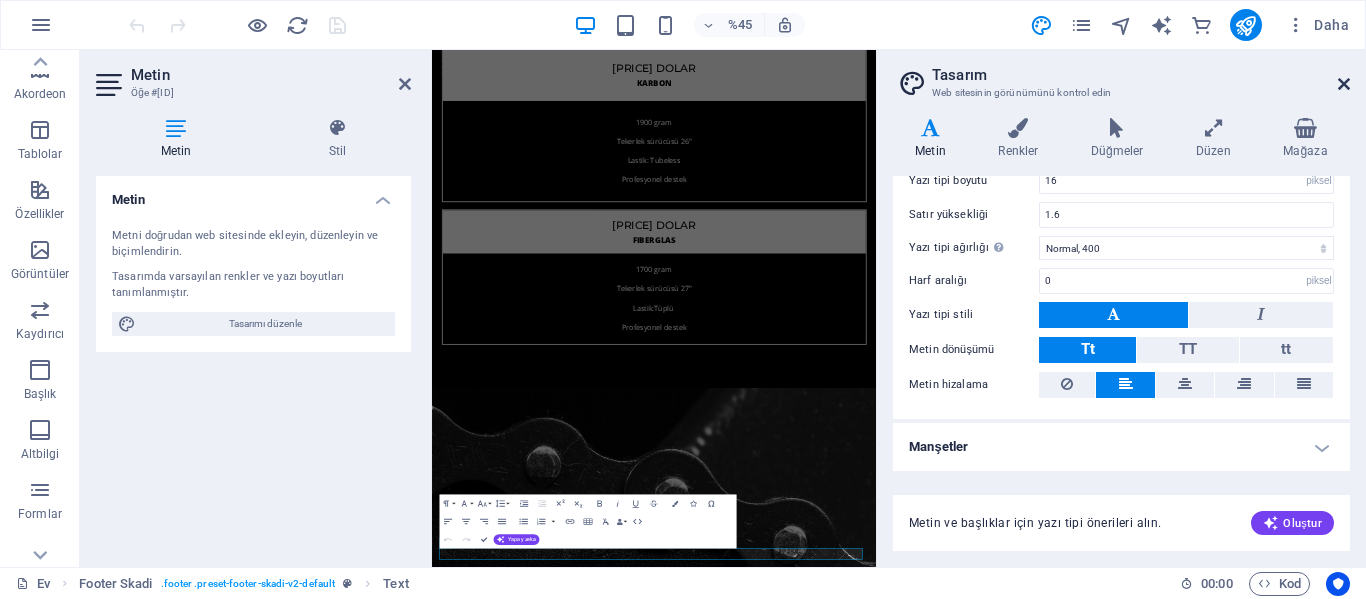 click at bounding box center (1344, 84) 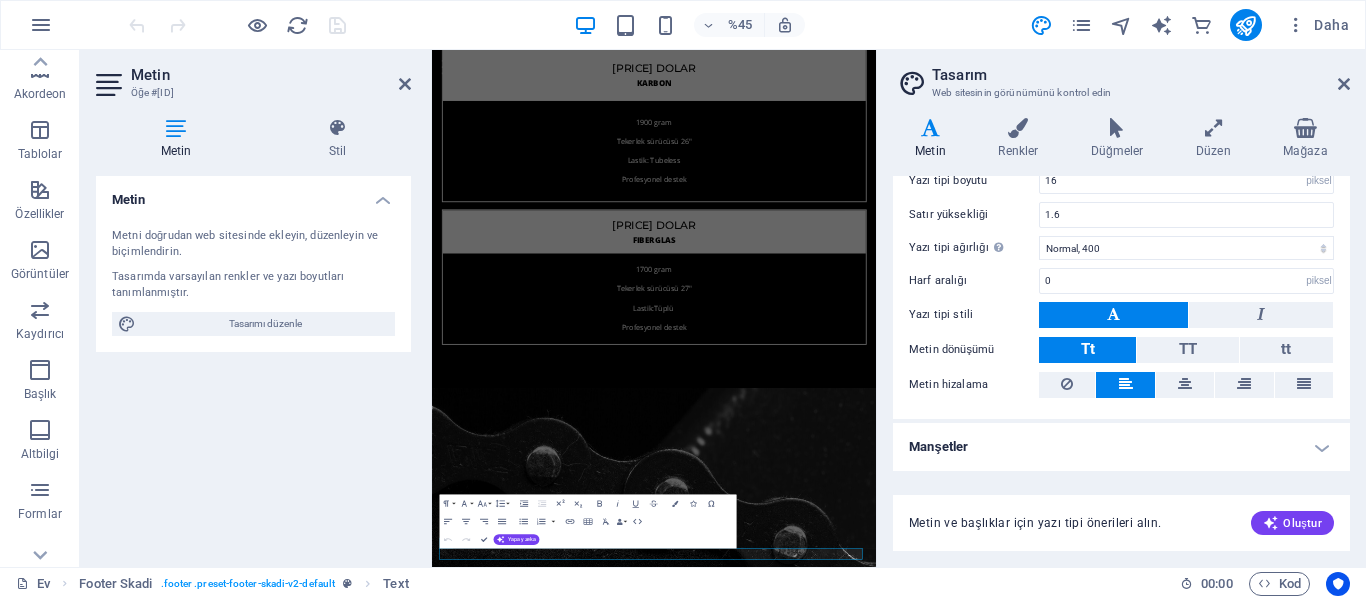 scroll, scrollTop: 6003, scrollLeft: 0, axis: vertical 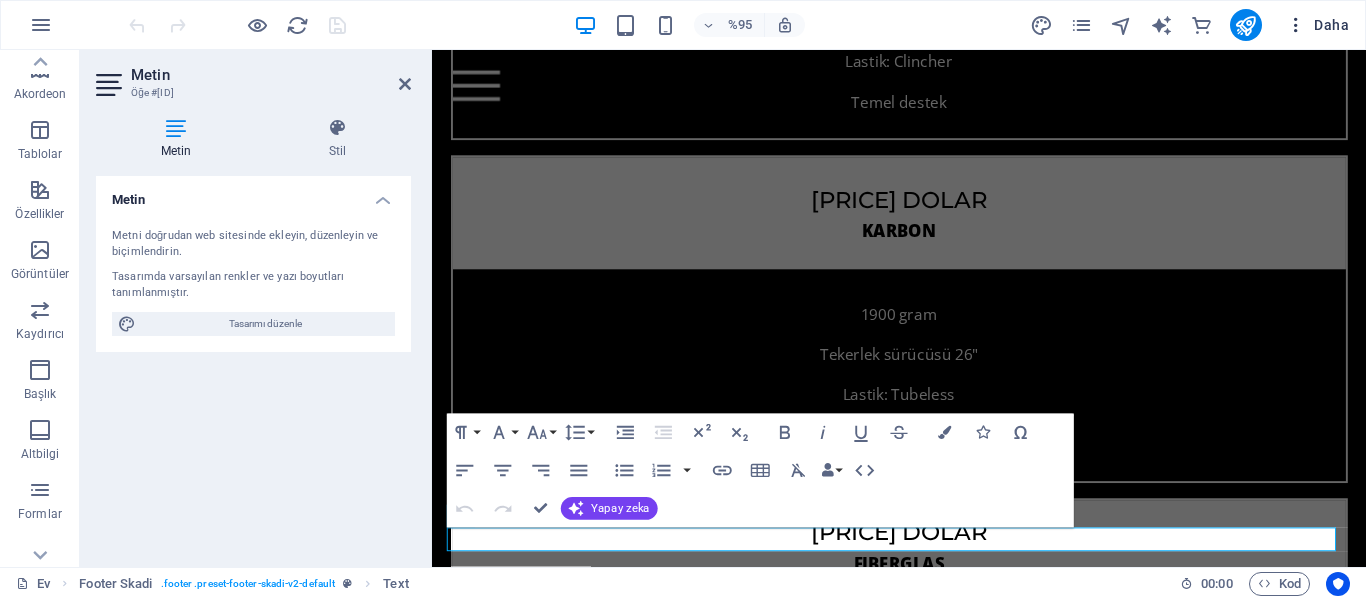 click on "Daha" at bounding box center (1331, 25) 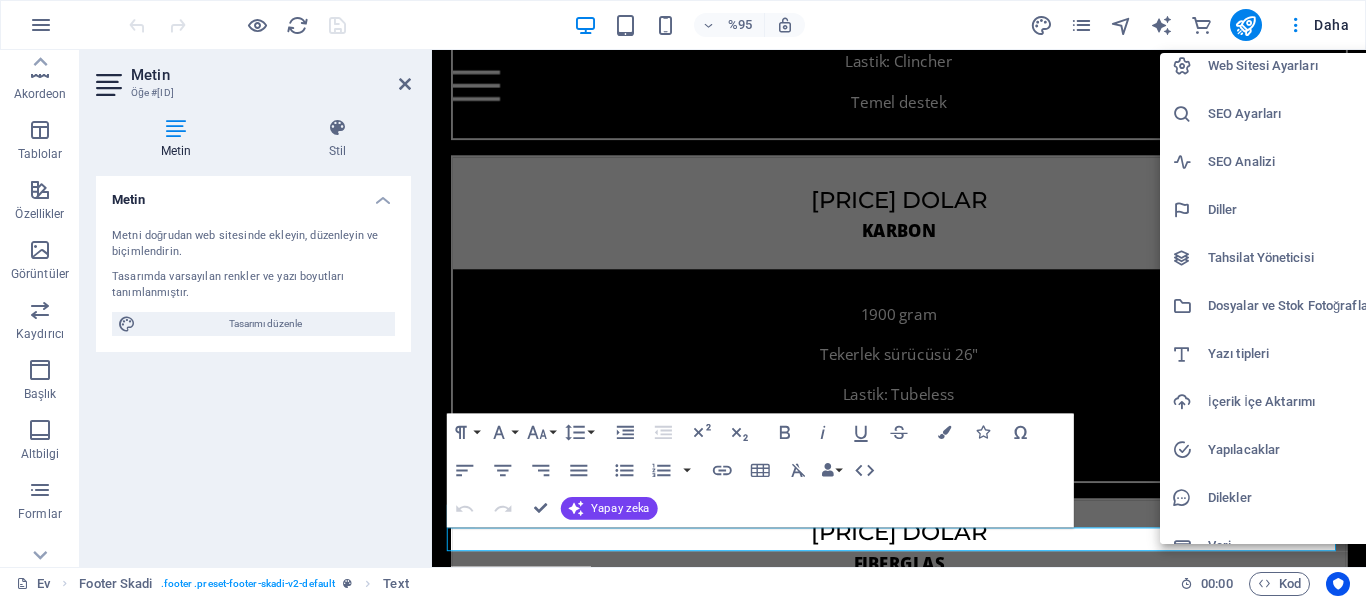 scroll, scrollTop: 0, scrollLeft: 0, axis: both 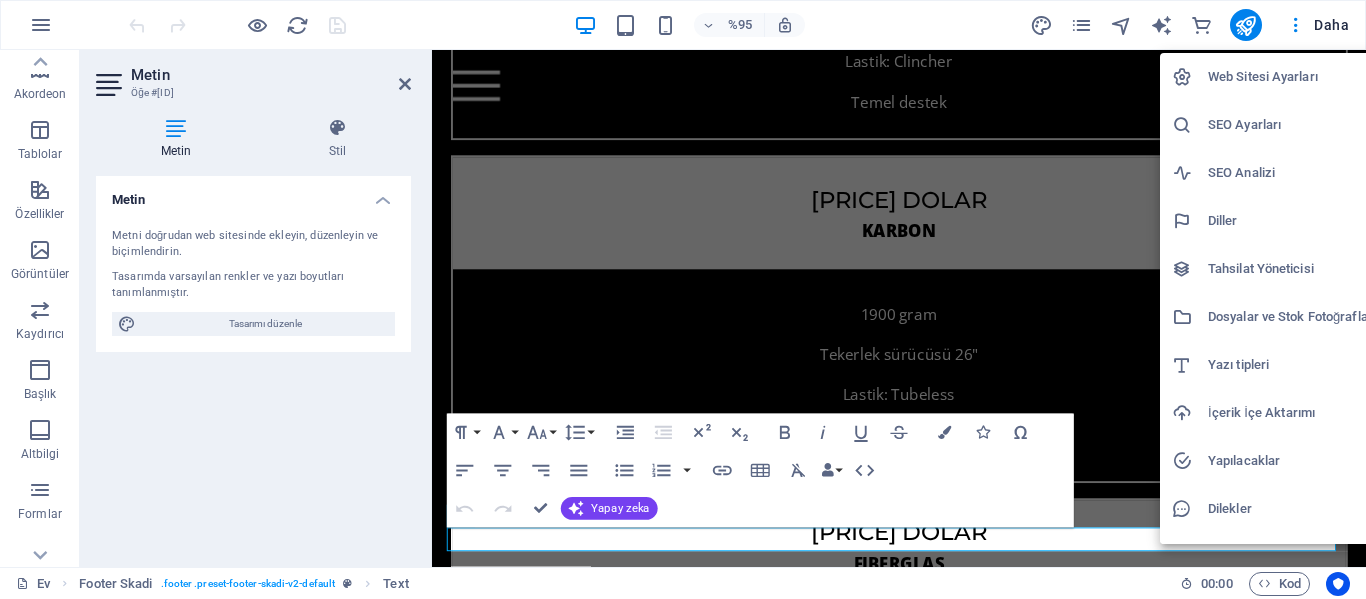 click at bounding box center [683, 299] 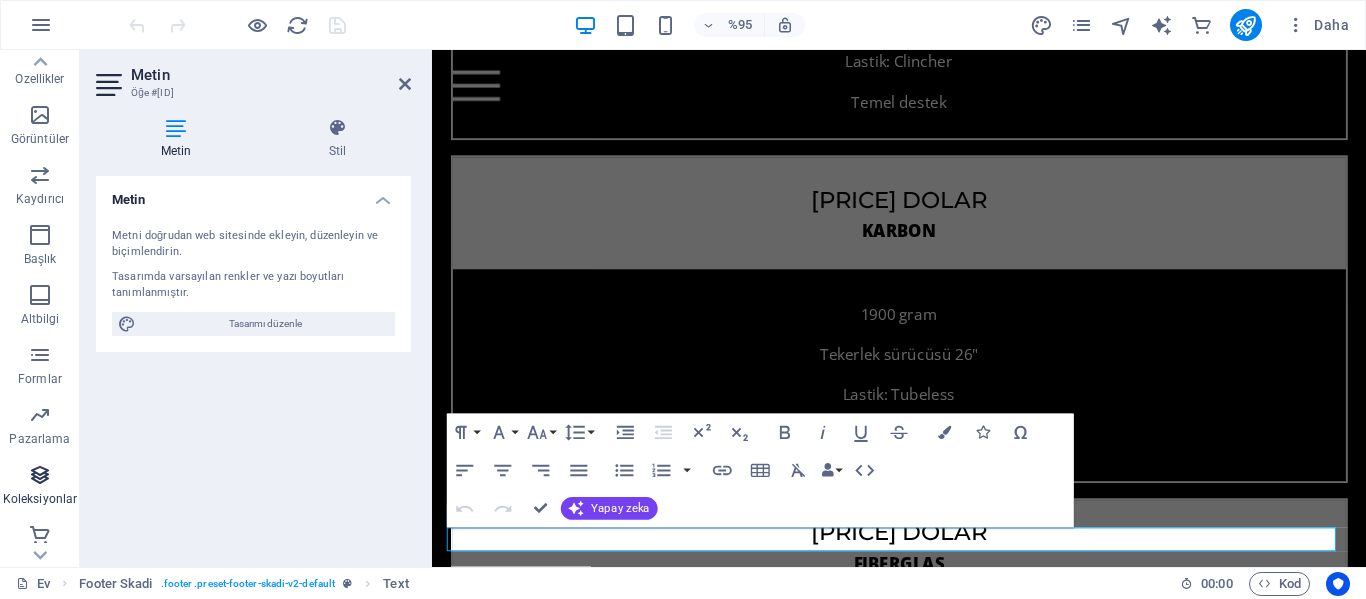 scroll, scrollTop: 443, scrollLeft: 0, axis: vertical 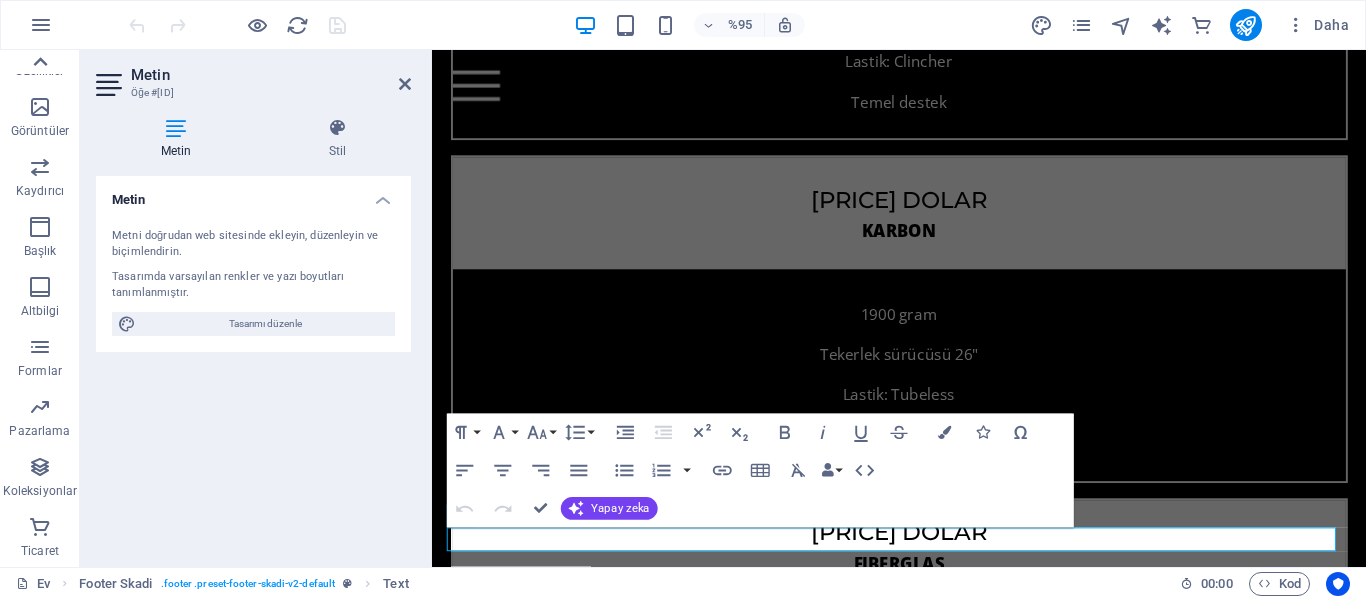 click 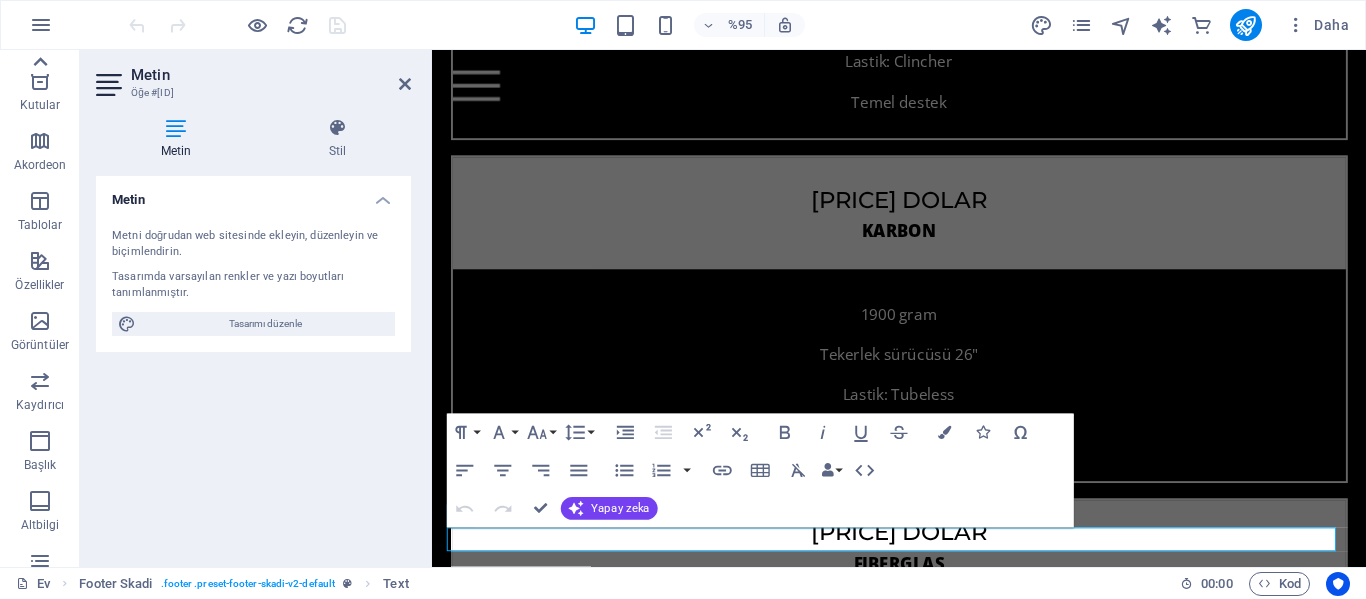 scroll, scrollTop: 0, scrollLeft: 0, axis: both 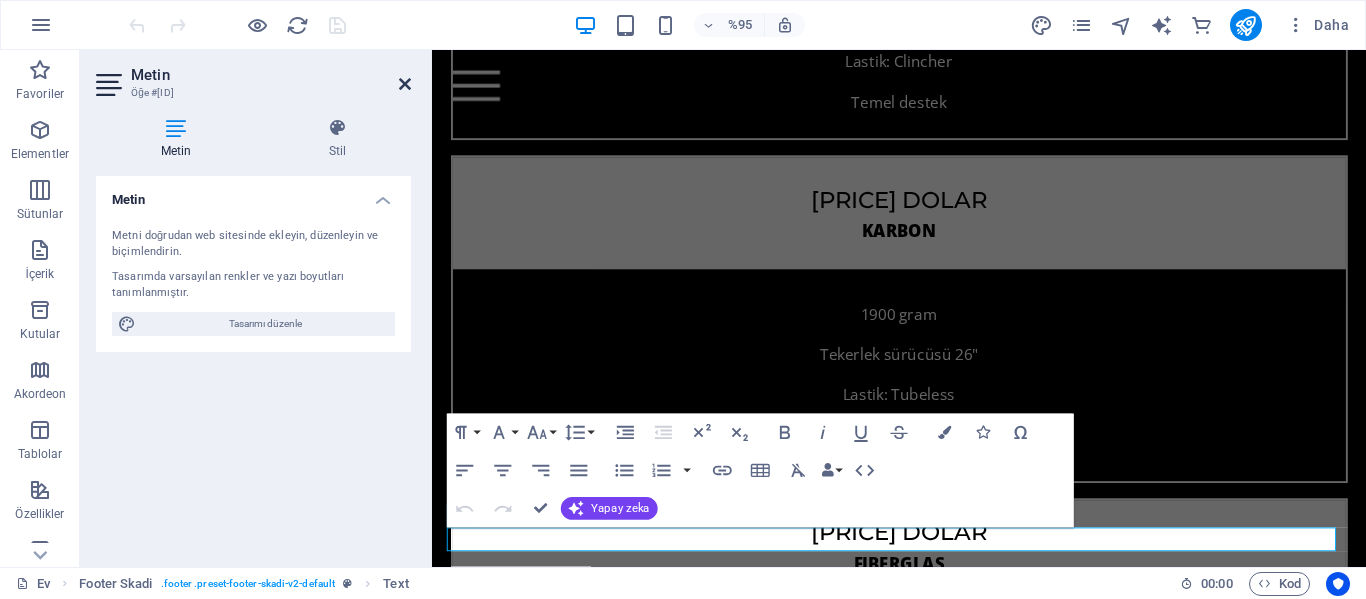 click at bounding box center (405, 84) 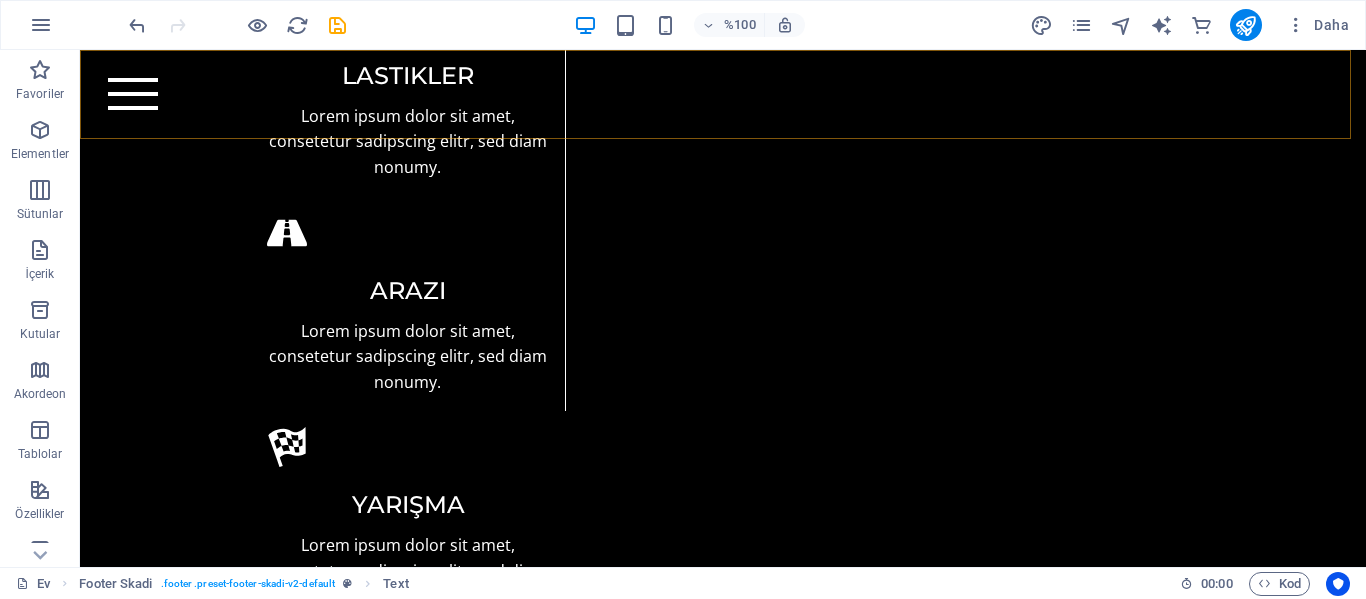 scroll, scrollTop: 2618, scrollLeft: 0, axis: vertical 